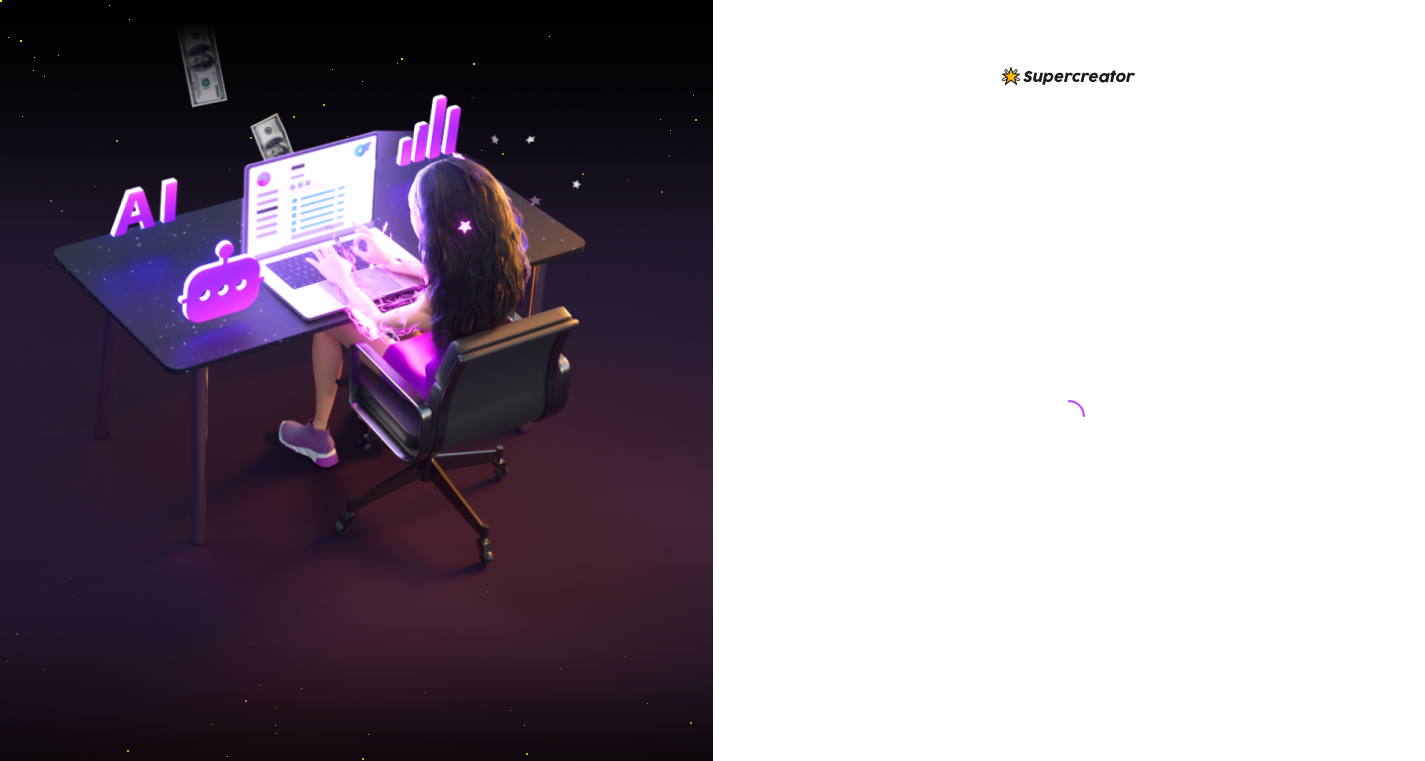 scroll, scrollTop: 0, scrollLeft: 0, axis: both 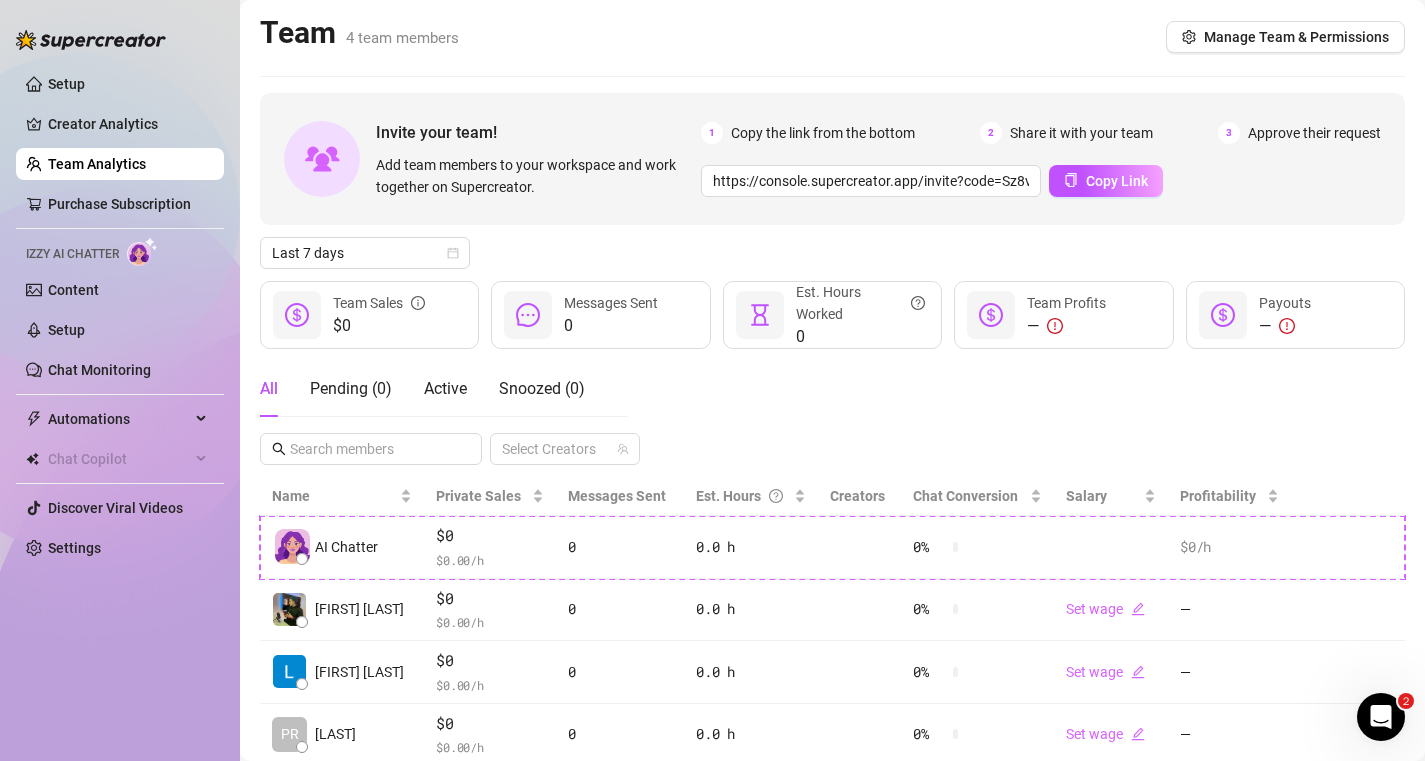 click on "Team Analytics" at bounding box center [97, 164] 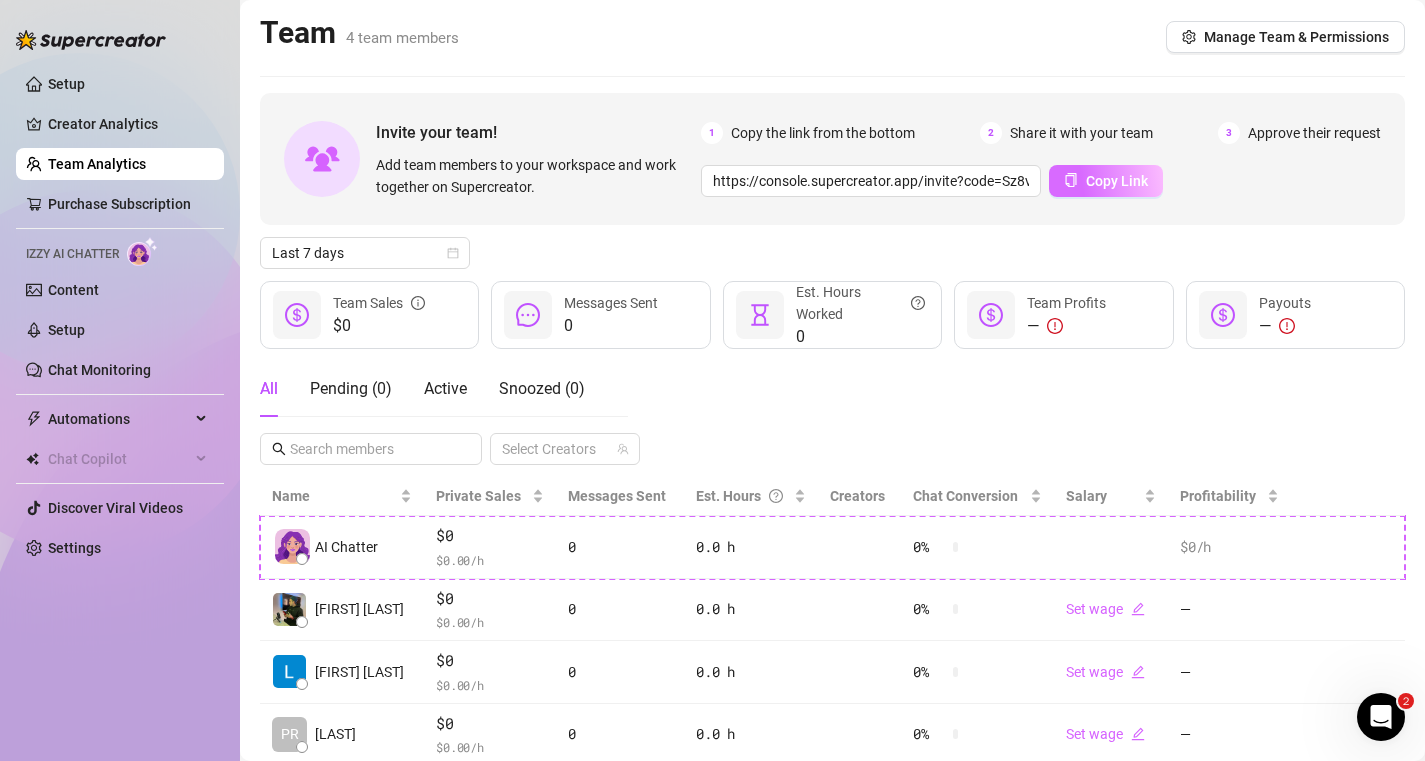 click on "Copy Link" at bounding box center [1117, 181] 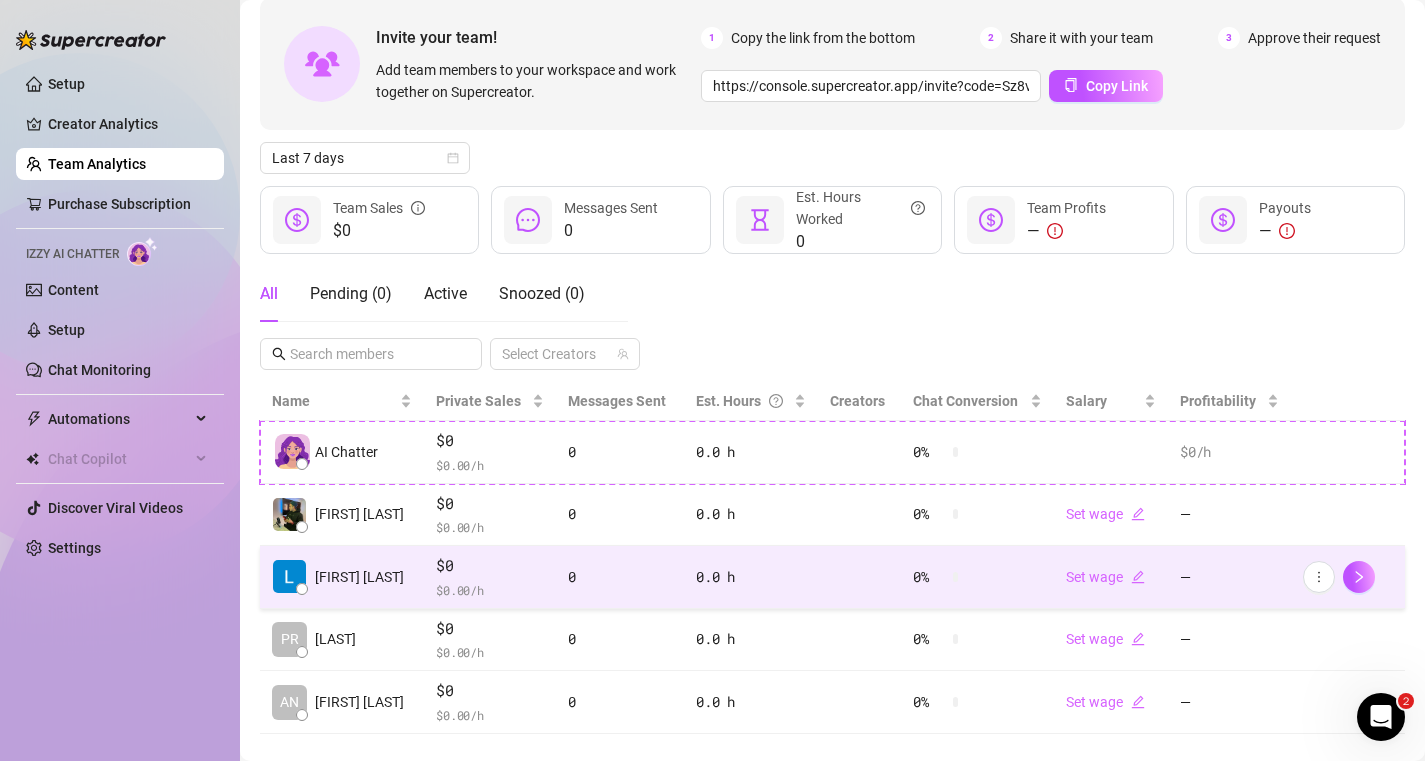 scroll, scrollTop: 128, scrollLeft: 0, axis: vertical 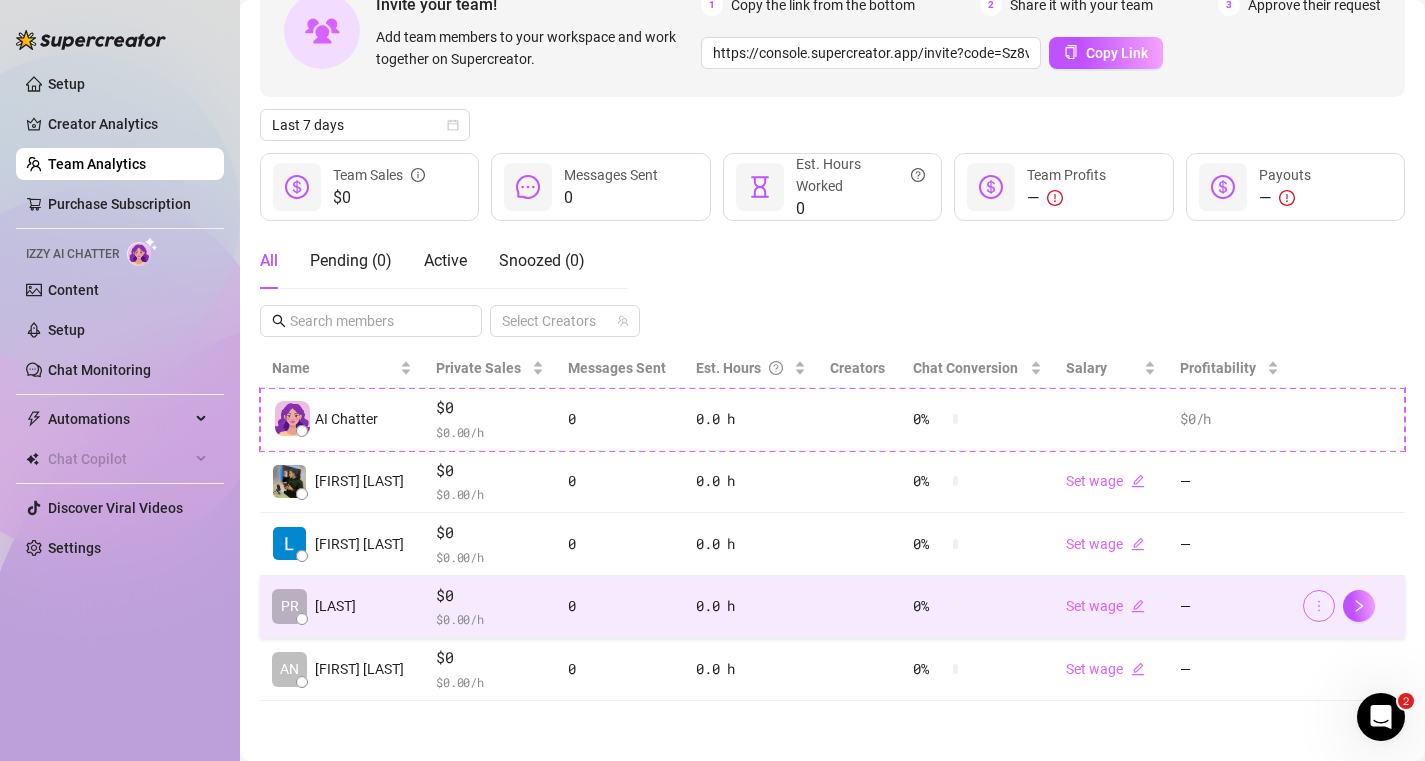 click 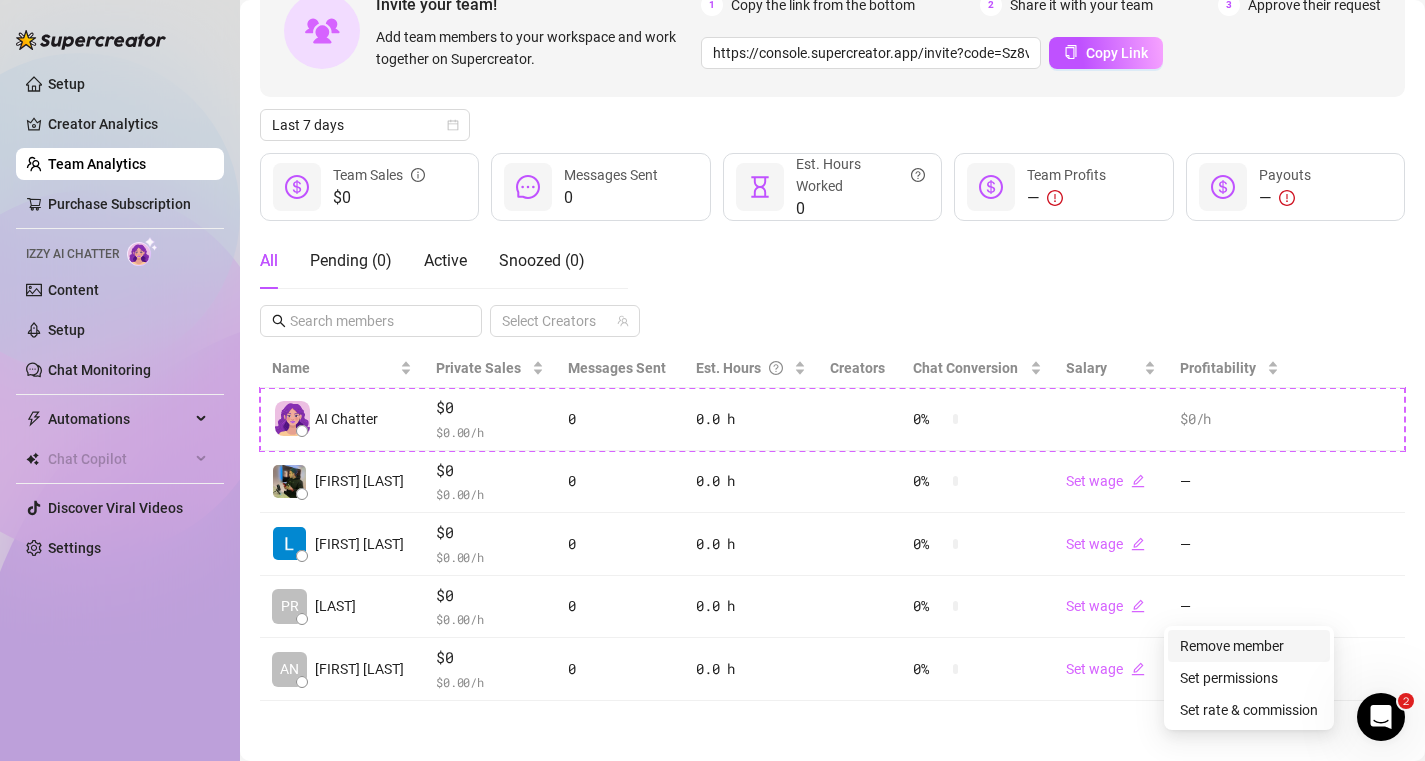 click on "Remove member" at bounding box center [1232, 646] 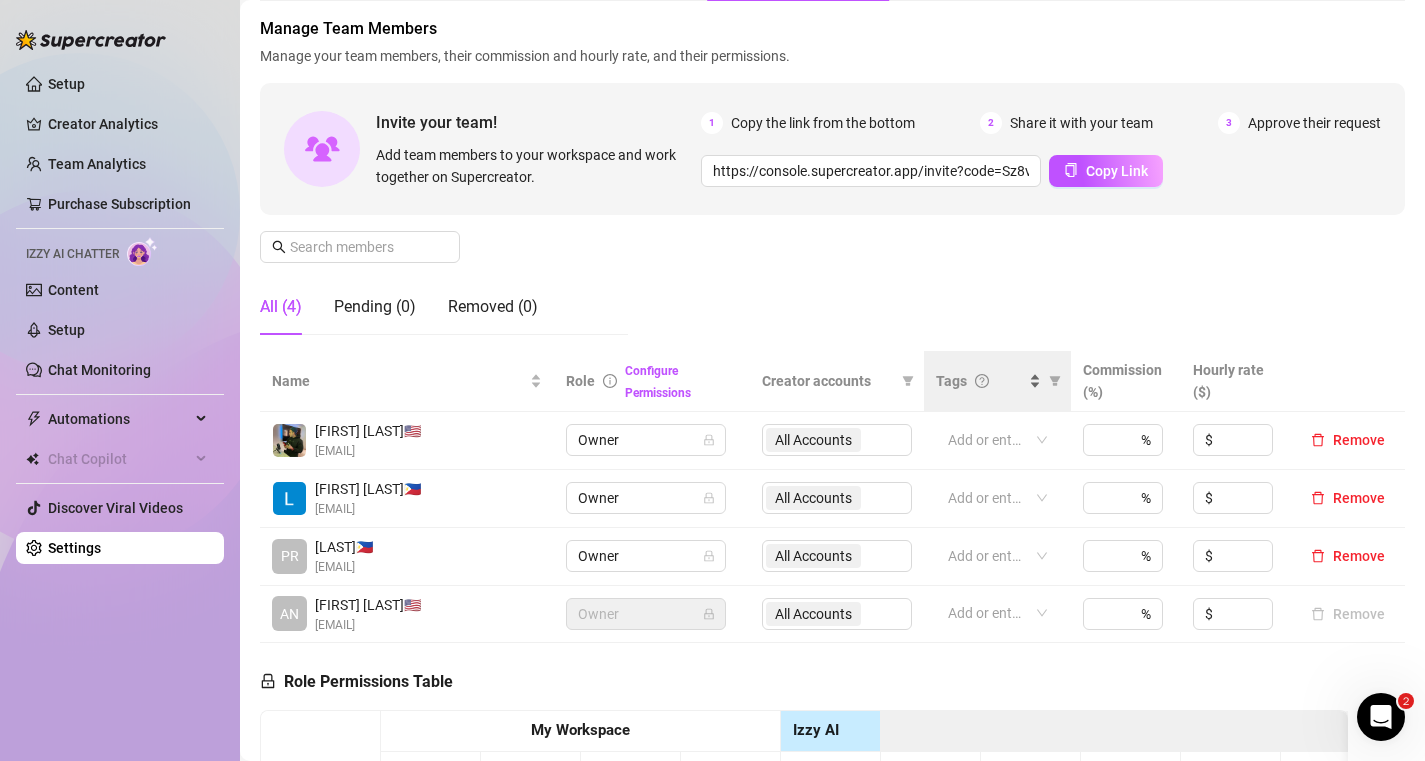 scroll, scrollTop: 99, scrollLeft: 0, axis: vertical 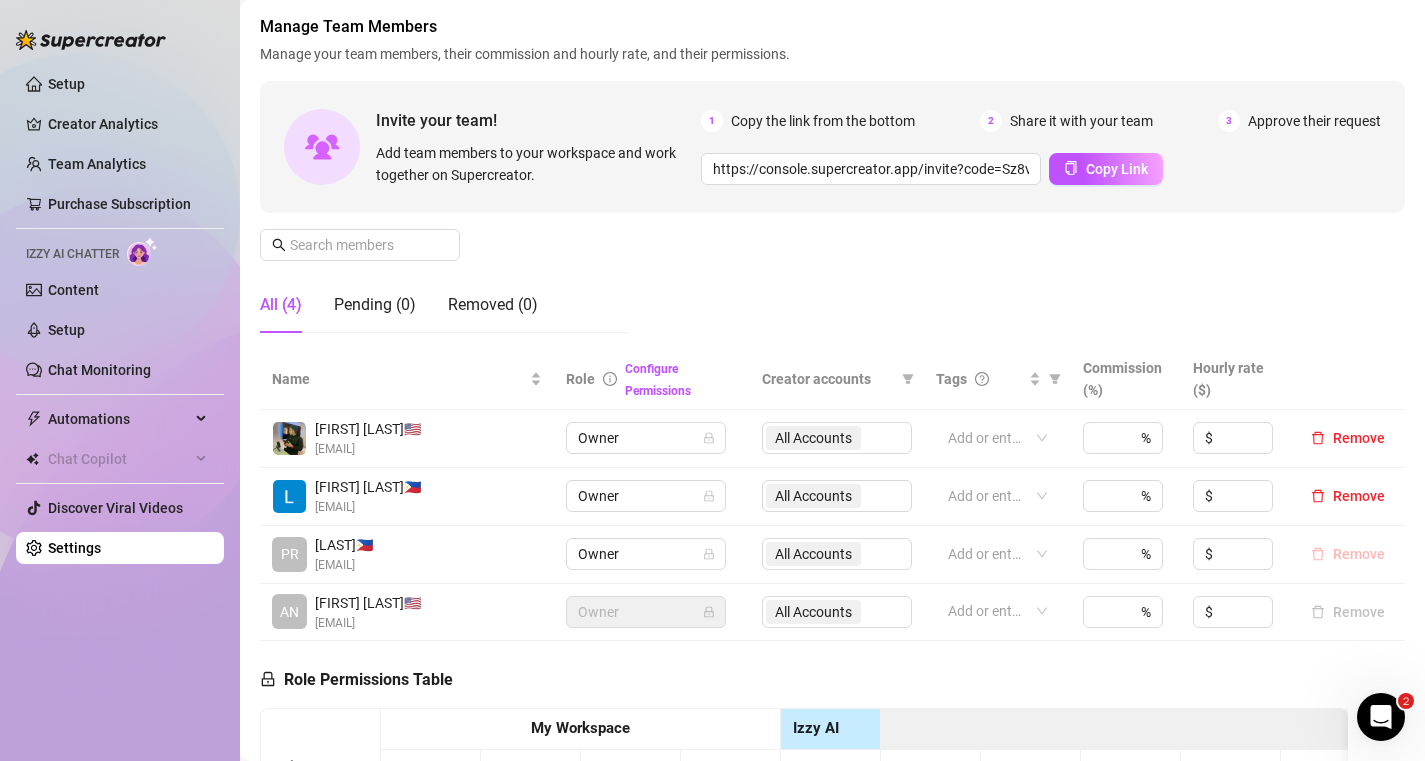 click on "Remove" at bounding box center [1359, 554] 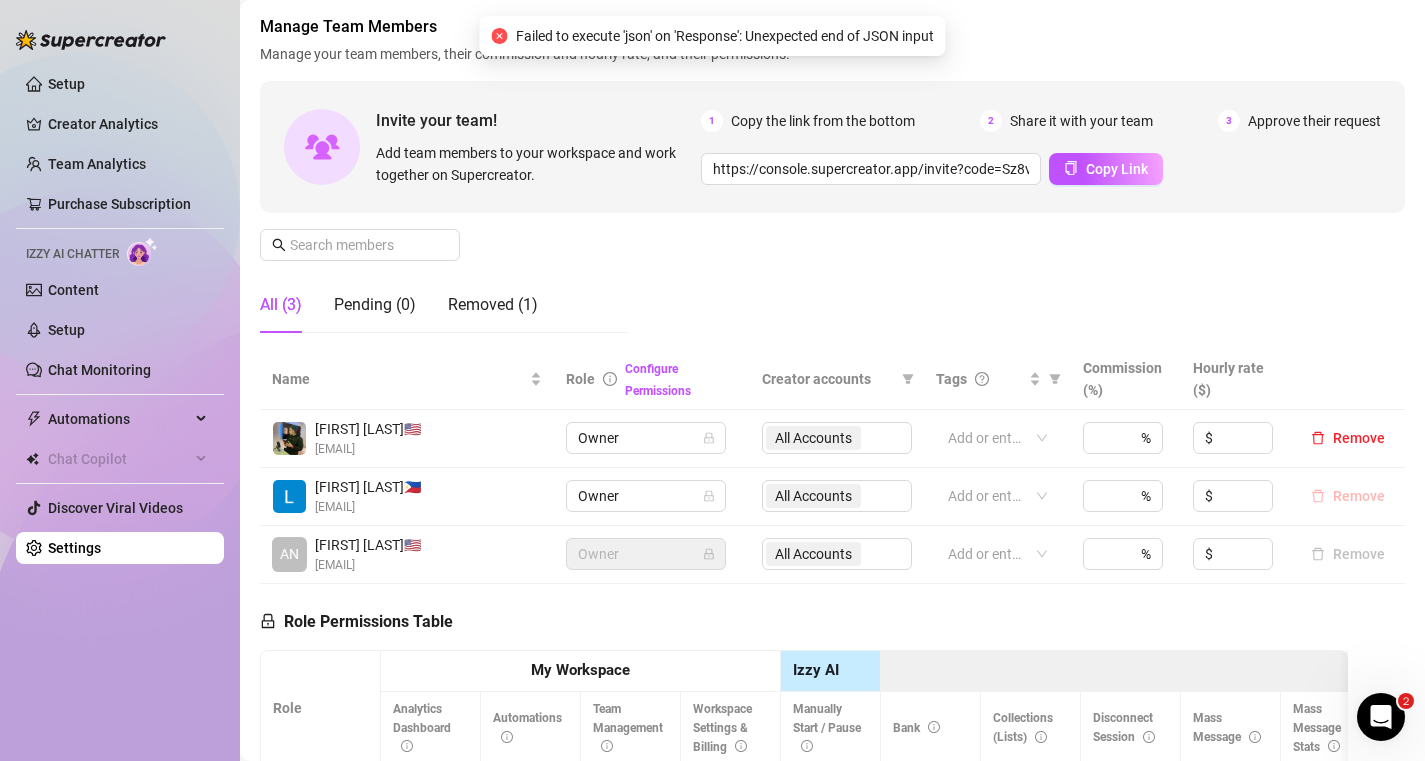 click on "Remove" at bounding box center [1359, 496] 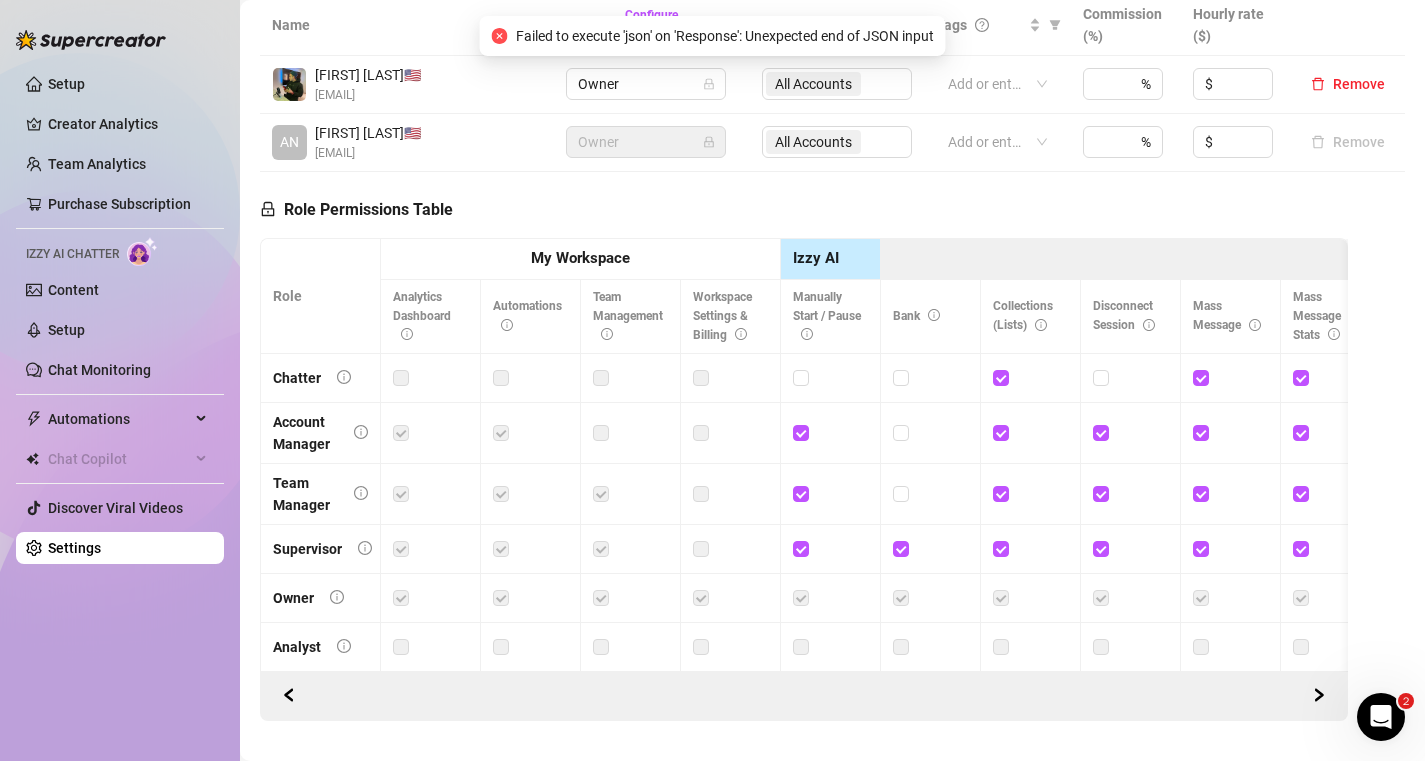 scroll, scrollTop: 496, scrollLeft: 0, axis: vertical 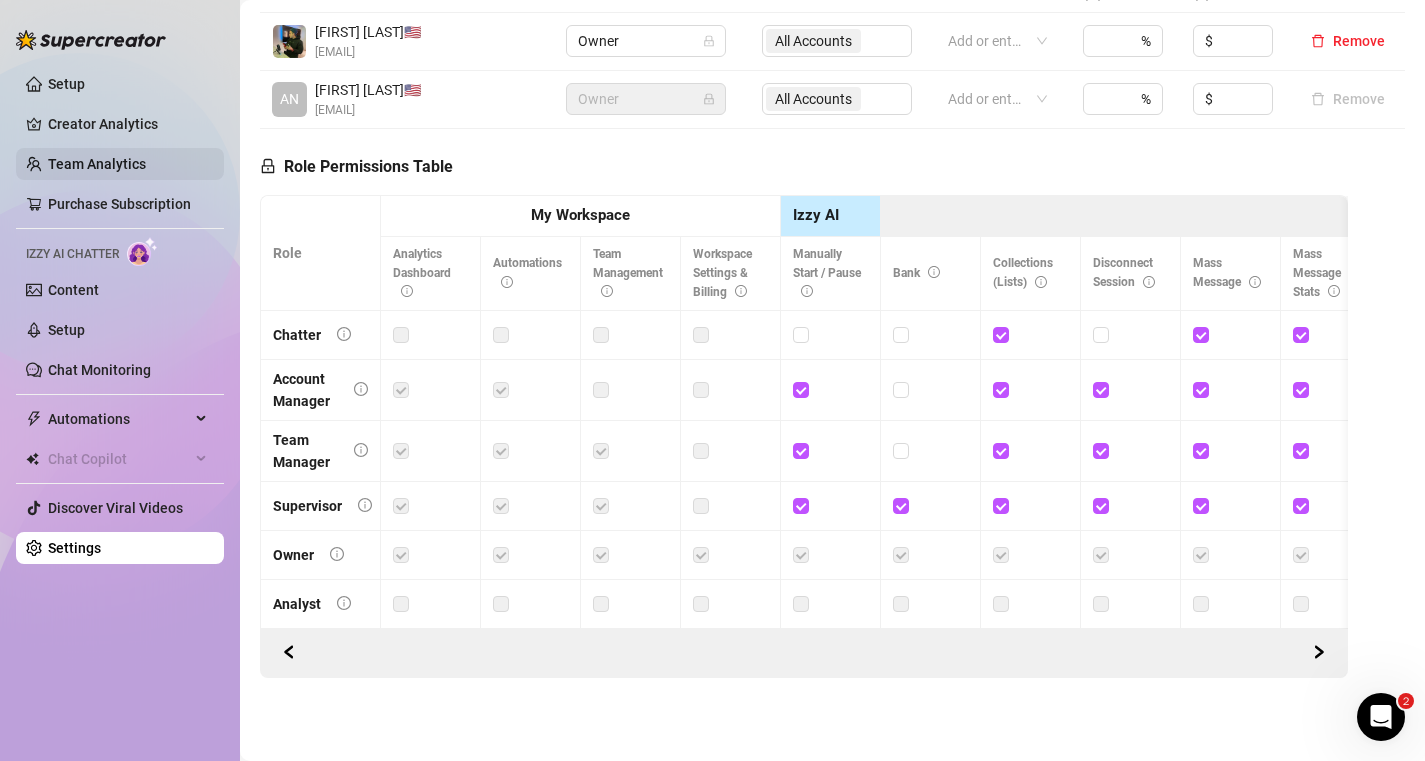 click on "Team Analytics" at bounding box center [97, 164] 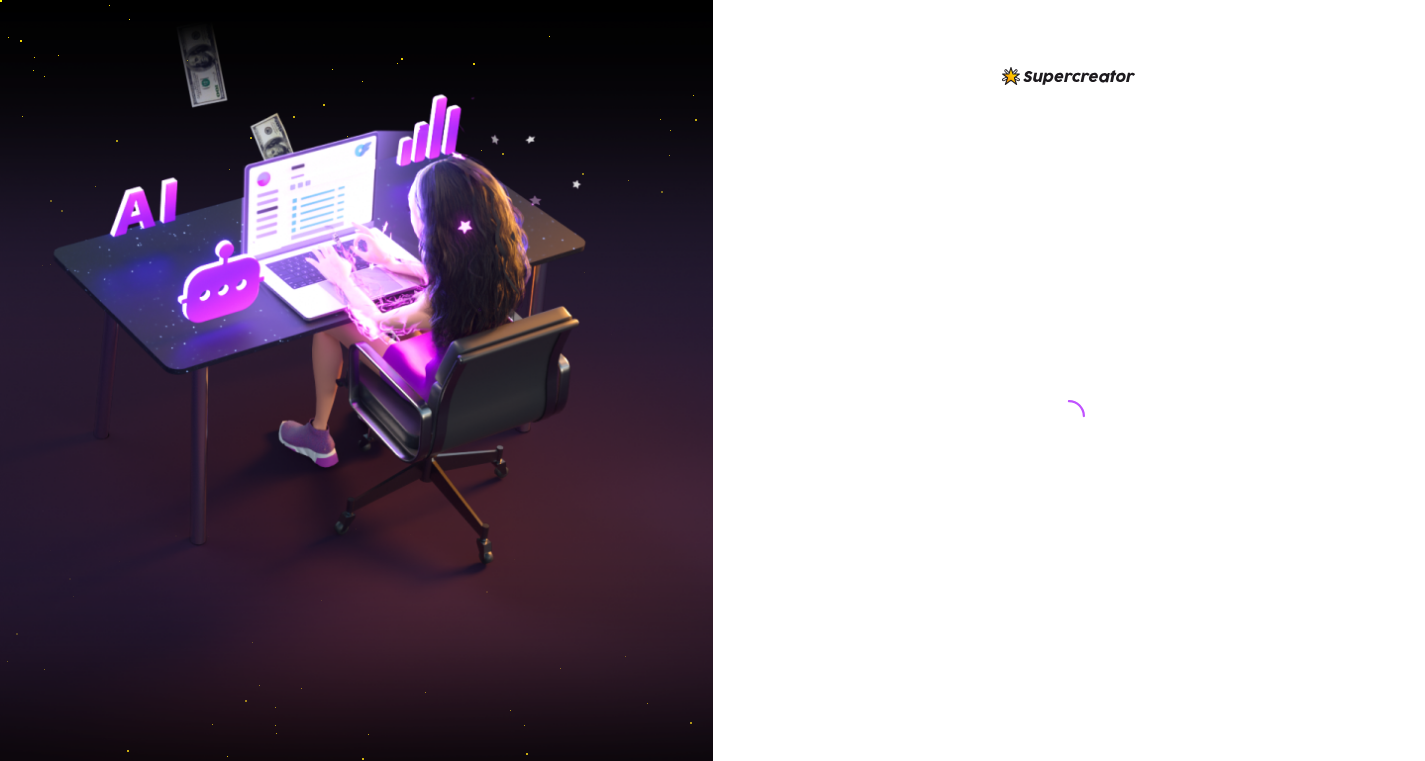 scroll, scrollTop: 0, scrollLeft: 0, axis: both 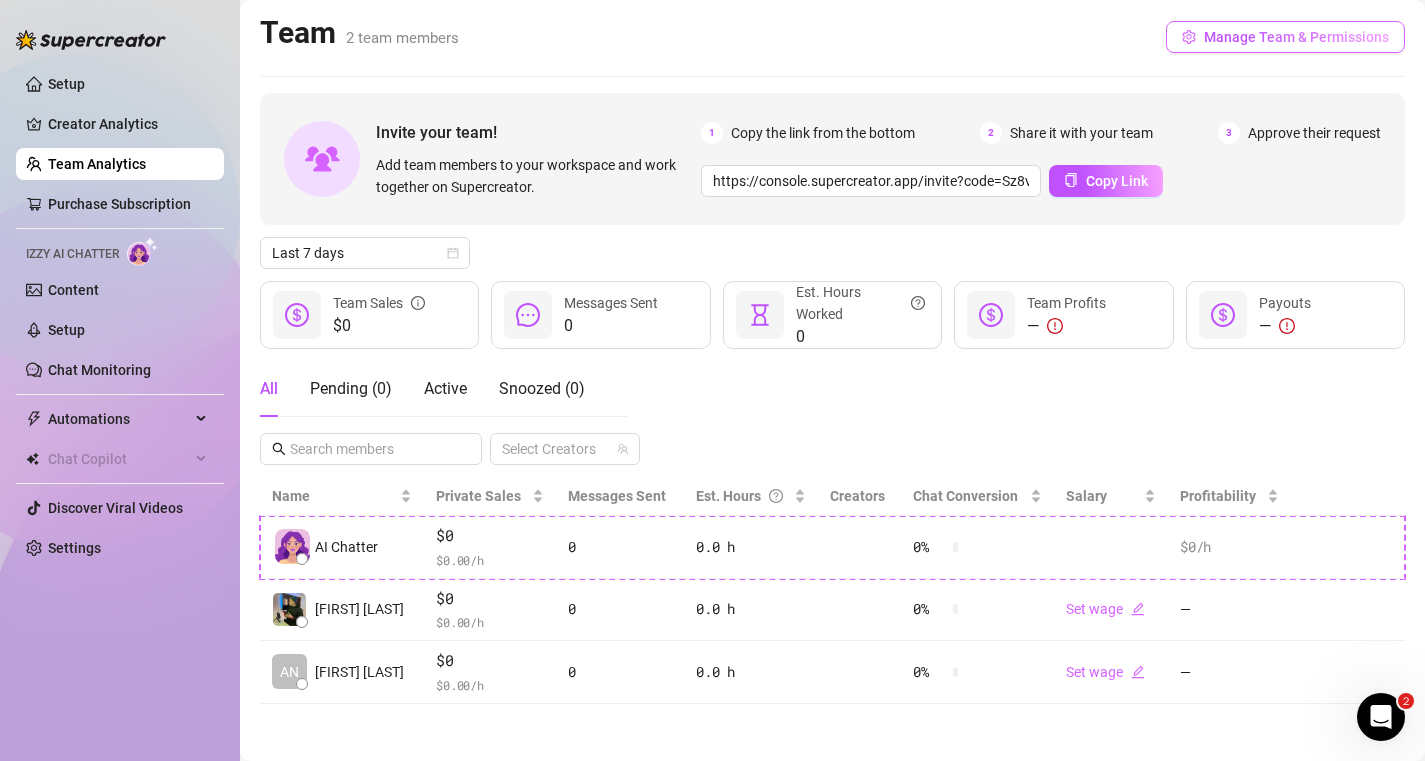 click on "Manage Team & Permissions" at bounding box center (1285, 37) 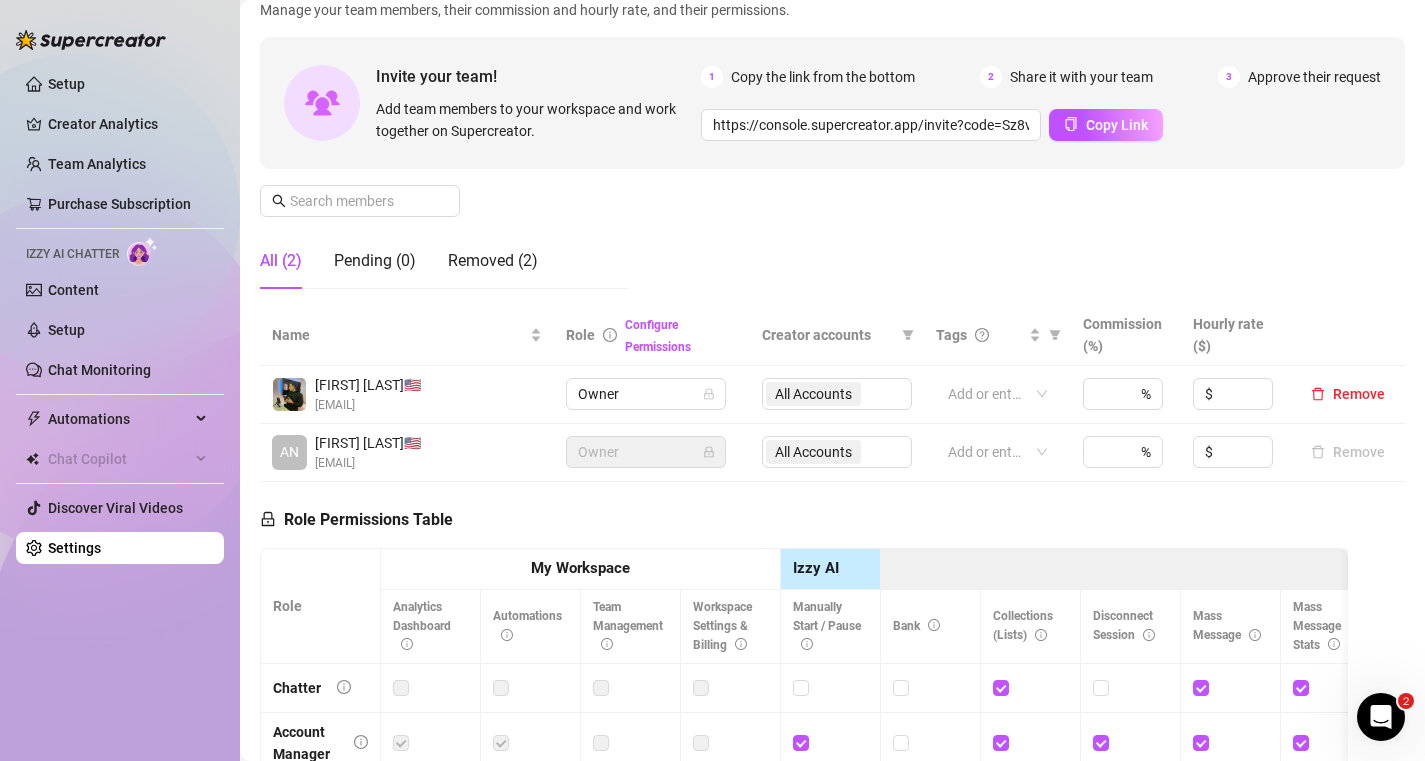 scroll, scrollTop: 0, scrollLeft: 0, axis: both 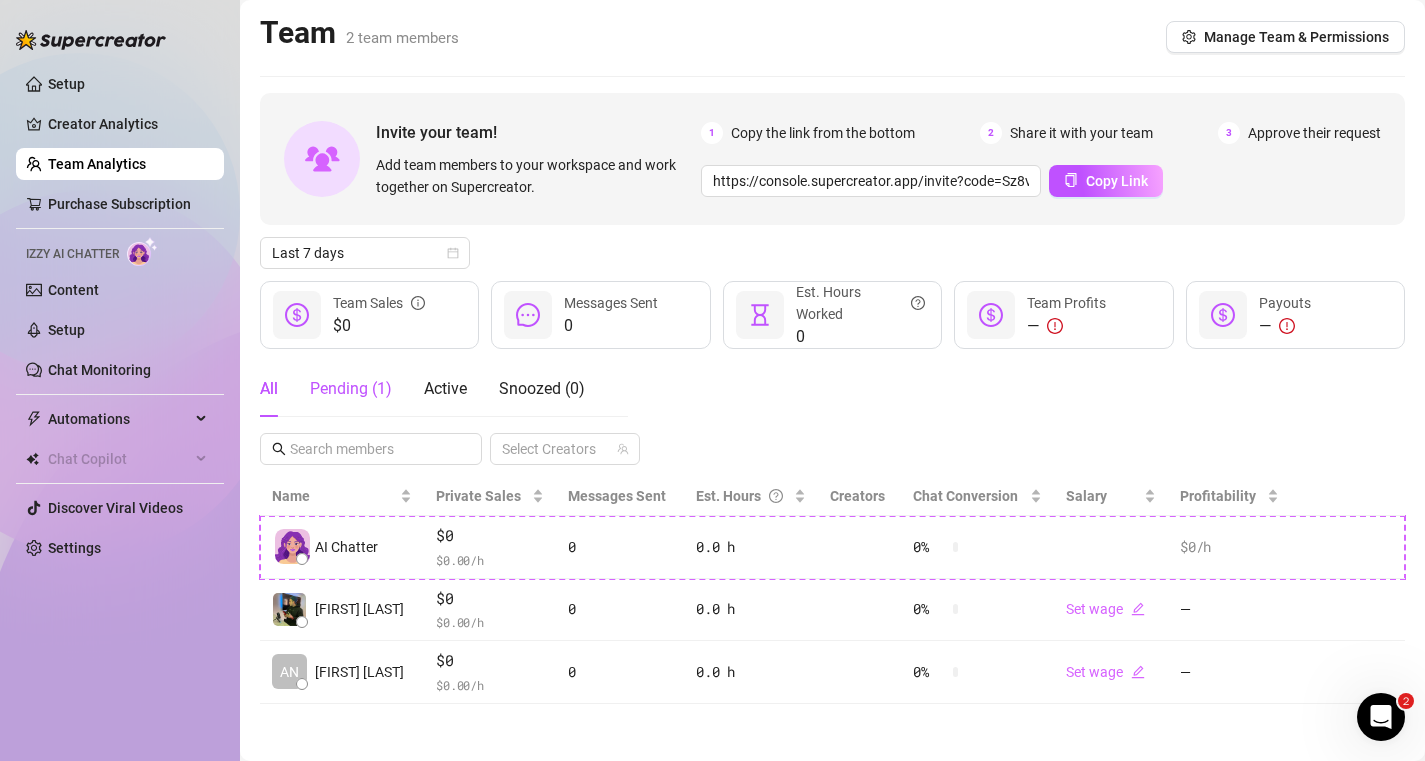 click on "Pending ( 1 )" at bounding box center [351, 389] 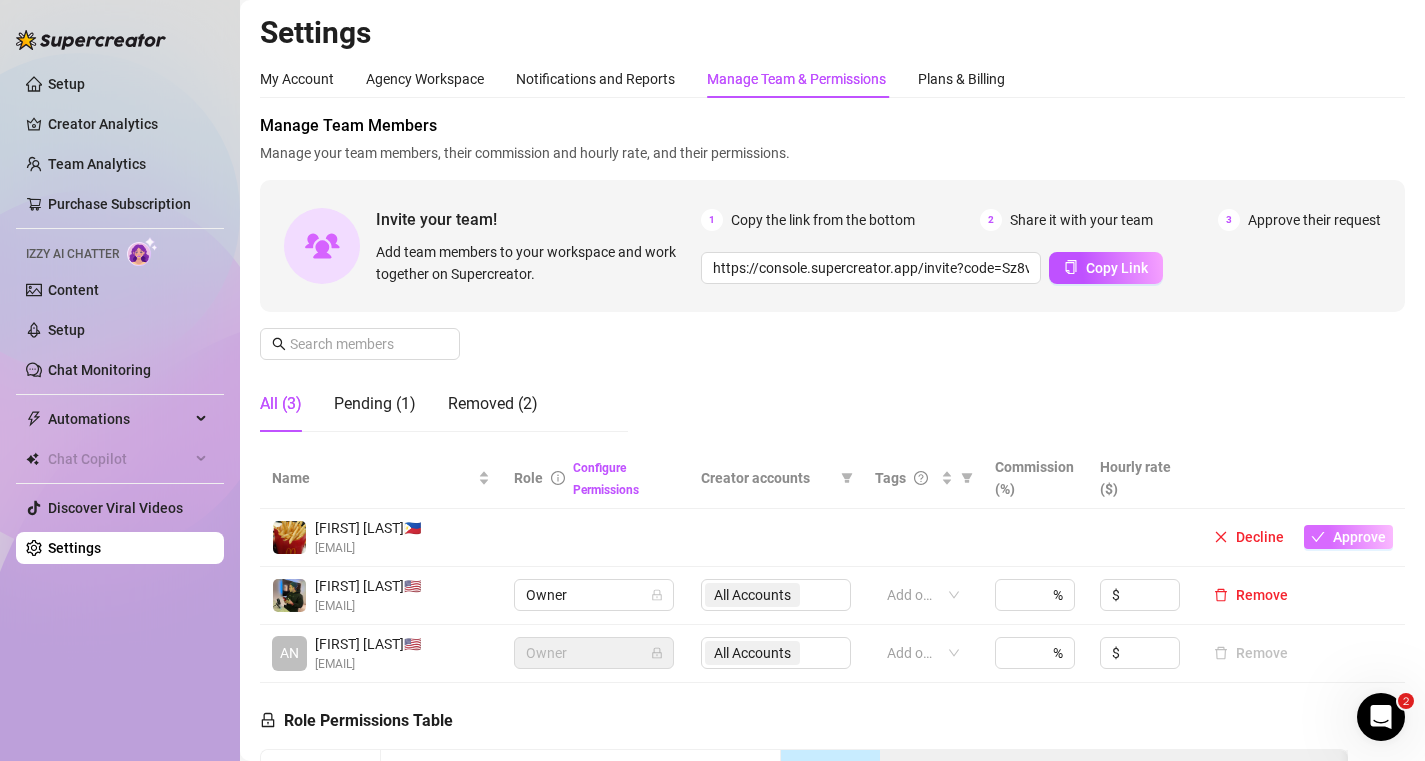 click on "Approve" at bounding box center [1359, 537] 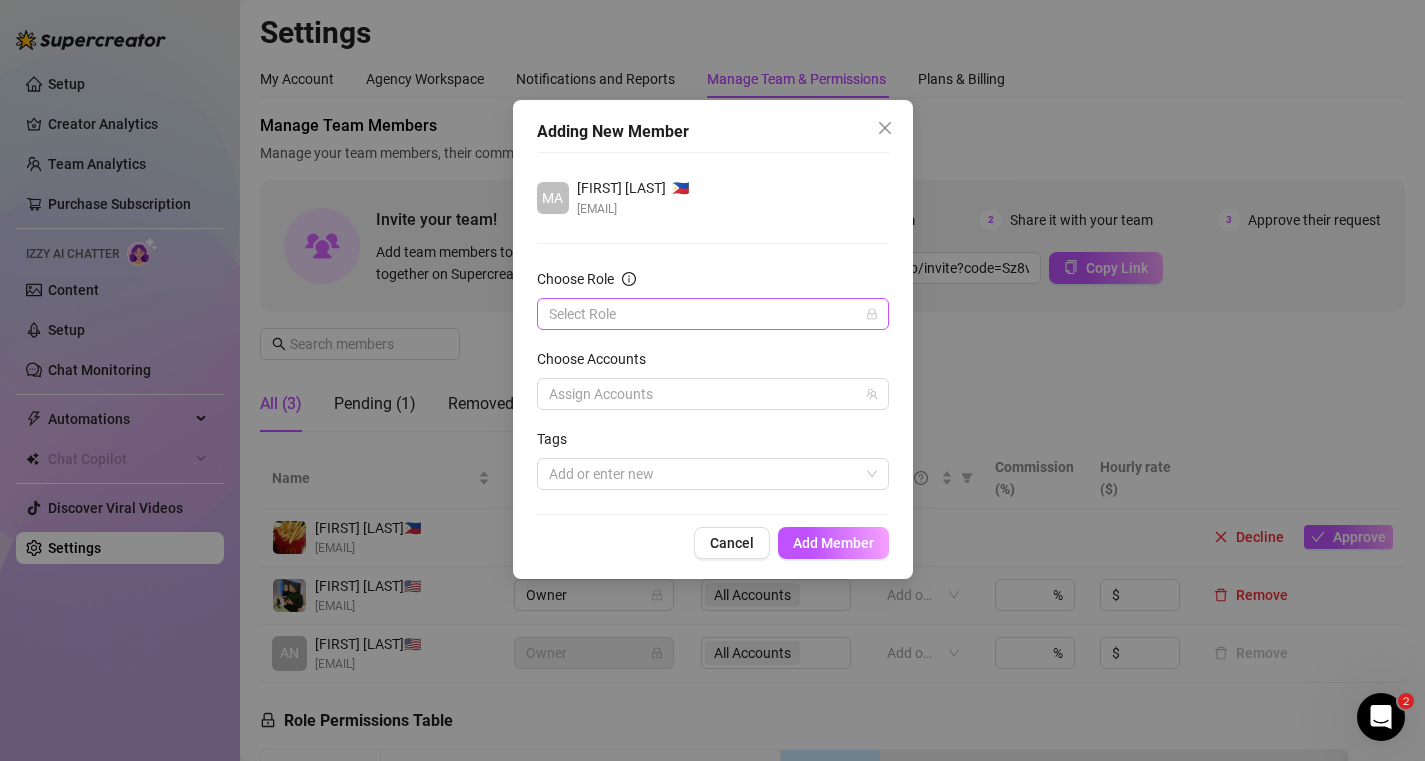 click on "Choose Role" at bounding box center [704, 314] 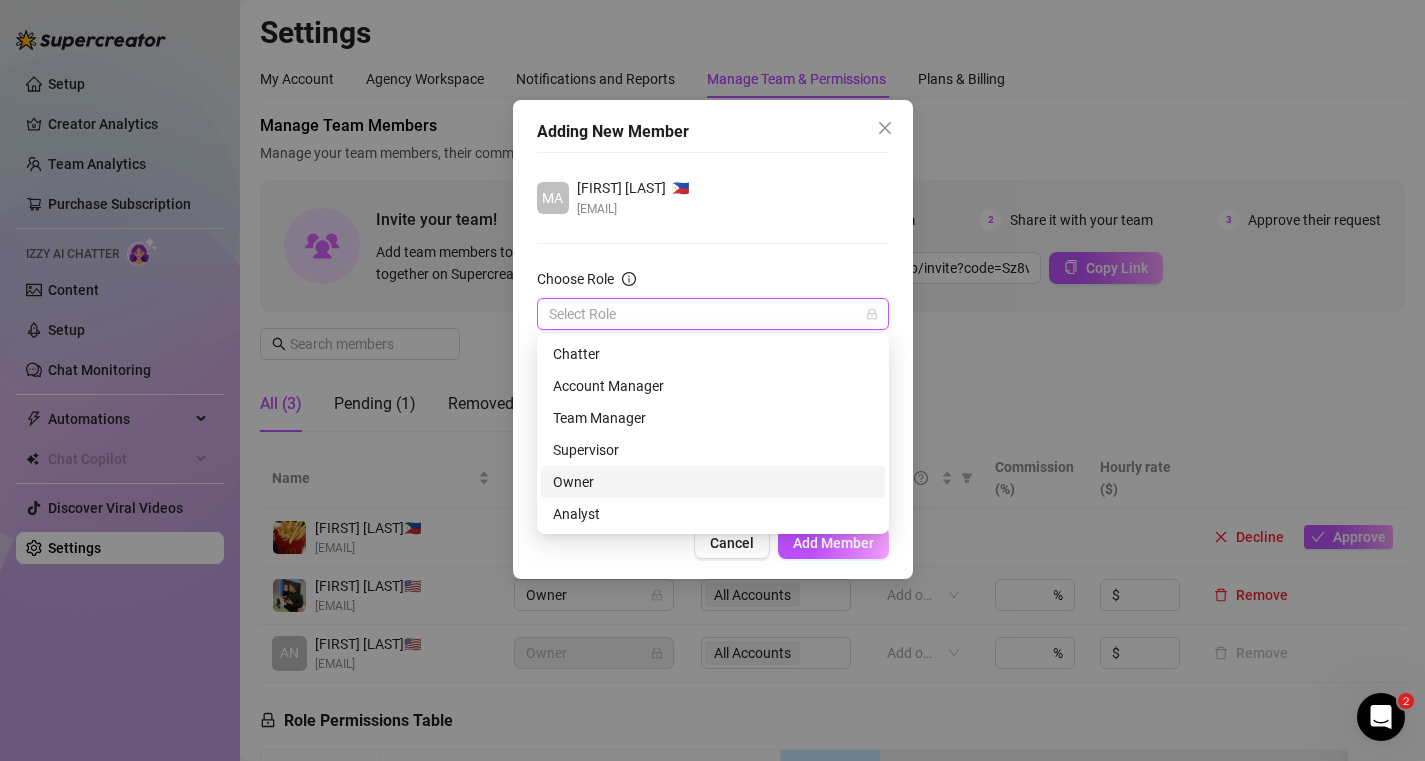 click on "Owner" at bounding box center (713, 482) 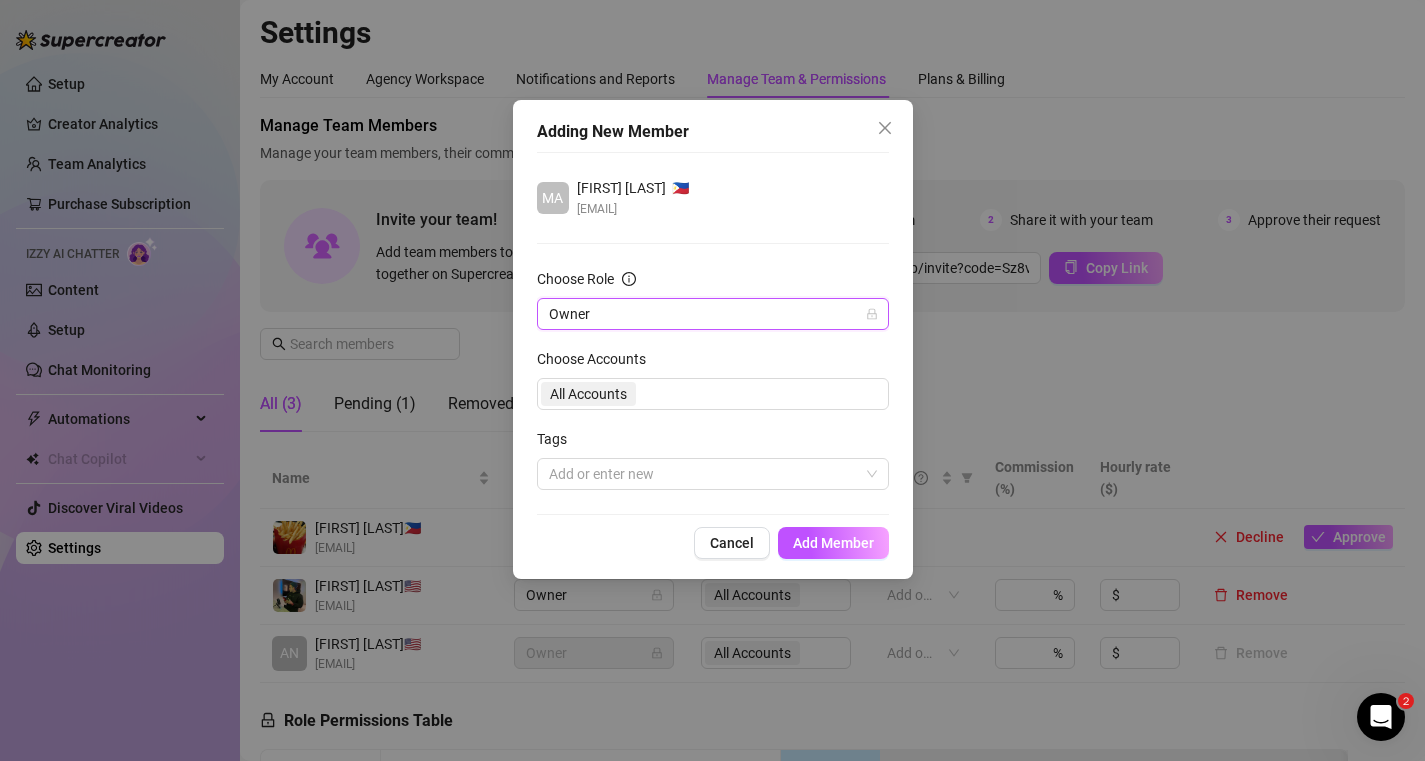 click on "Owner" at bounding box center [713, 314] 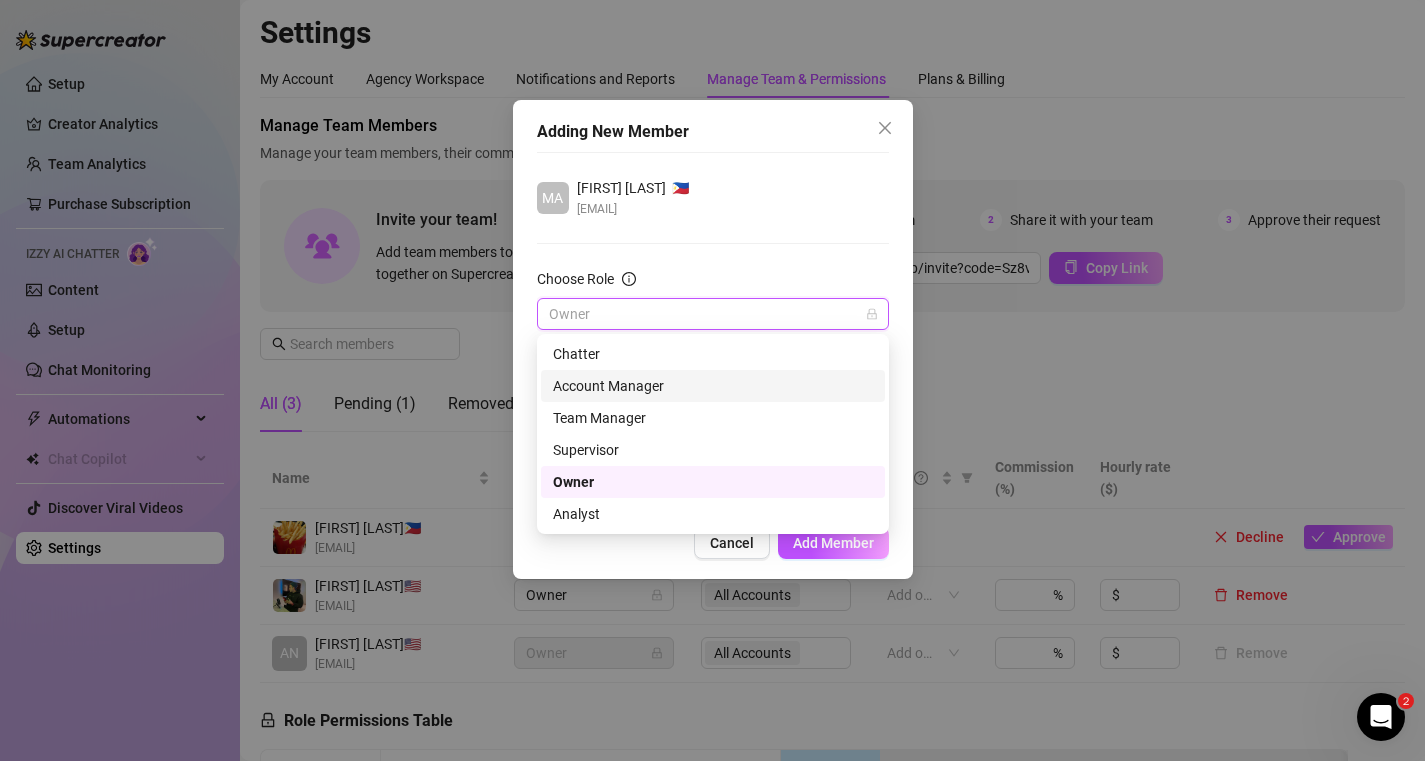 click on "Account Manager" at bounding box center (713, 386) 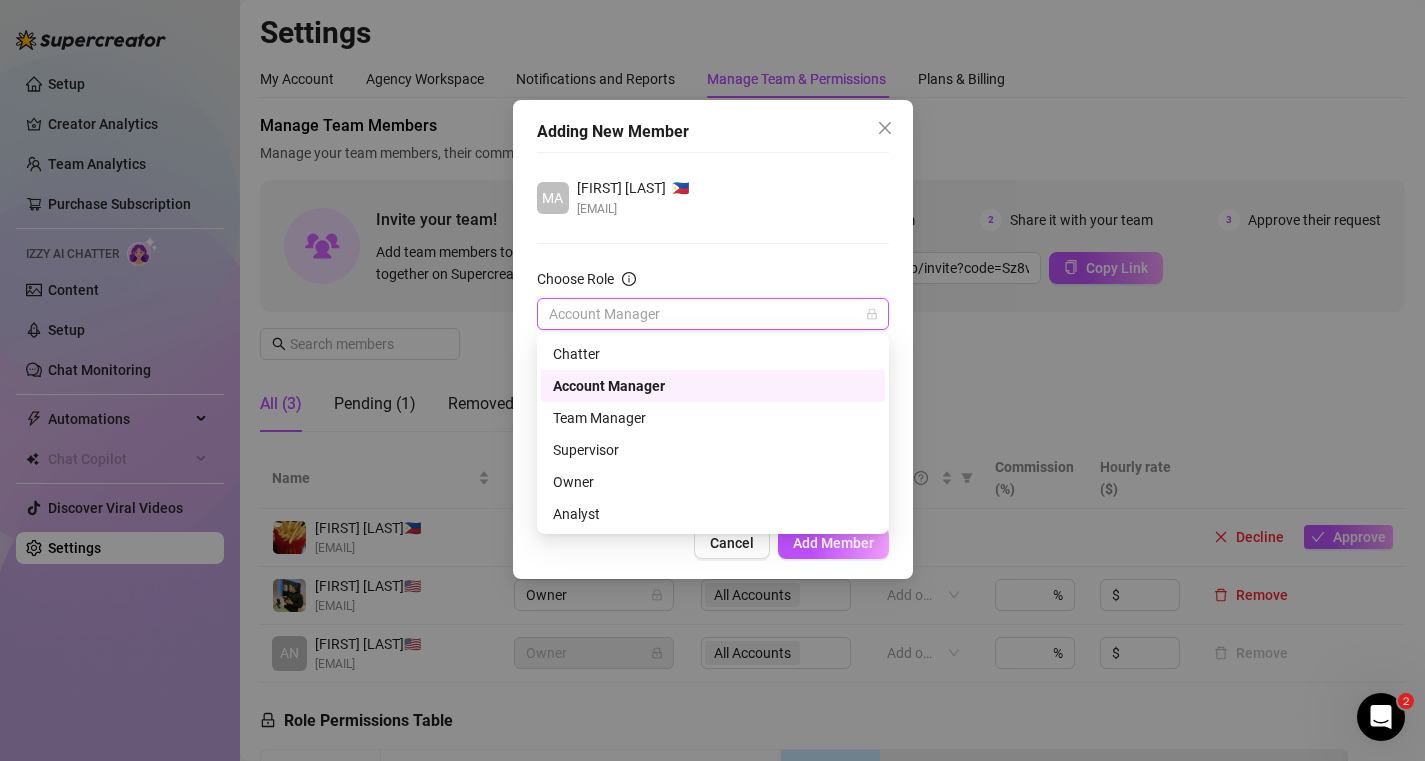 click on "Account Manager" at bounding box center (713, 314) 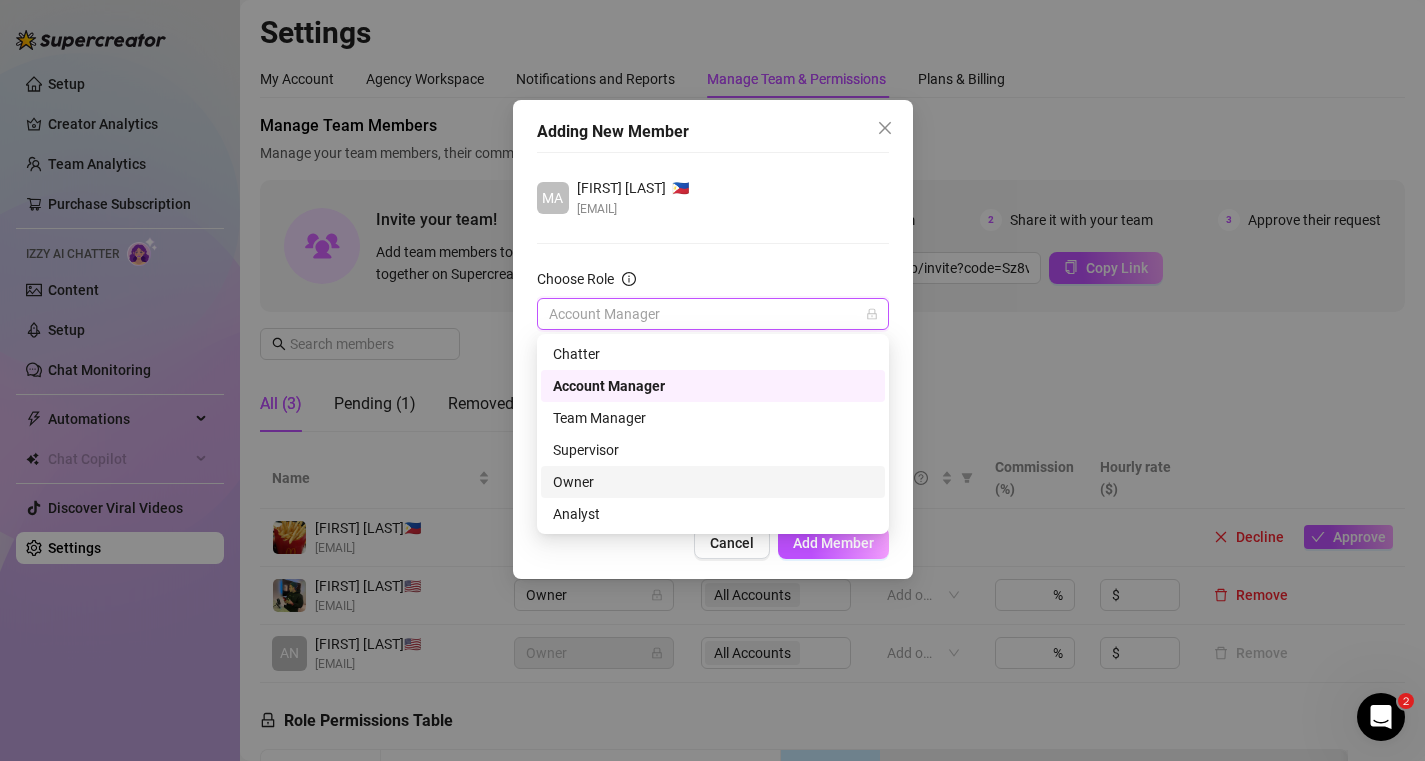 click on "Owner" at bounding box center (713, 482) 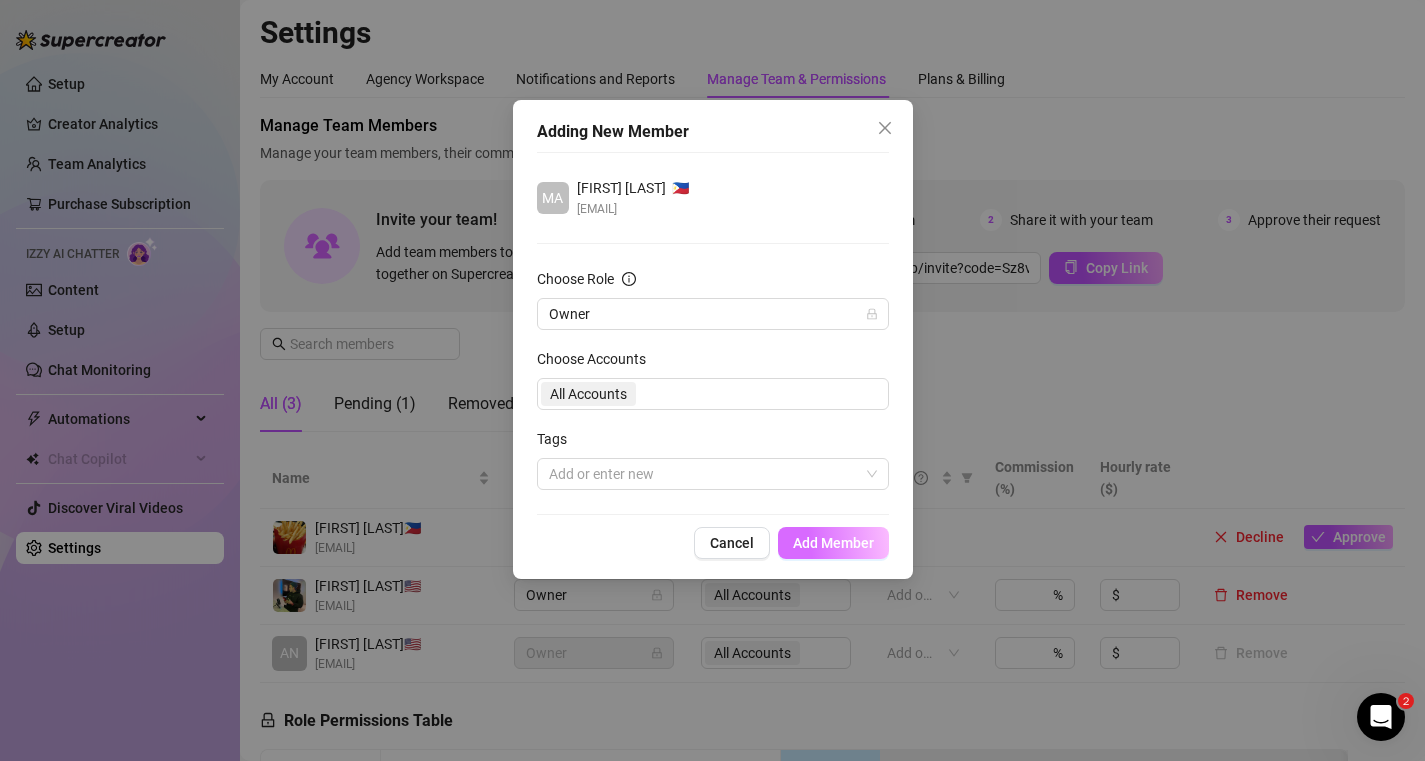 click on "Add Member" at bounding box center [833, 543] 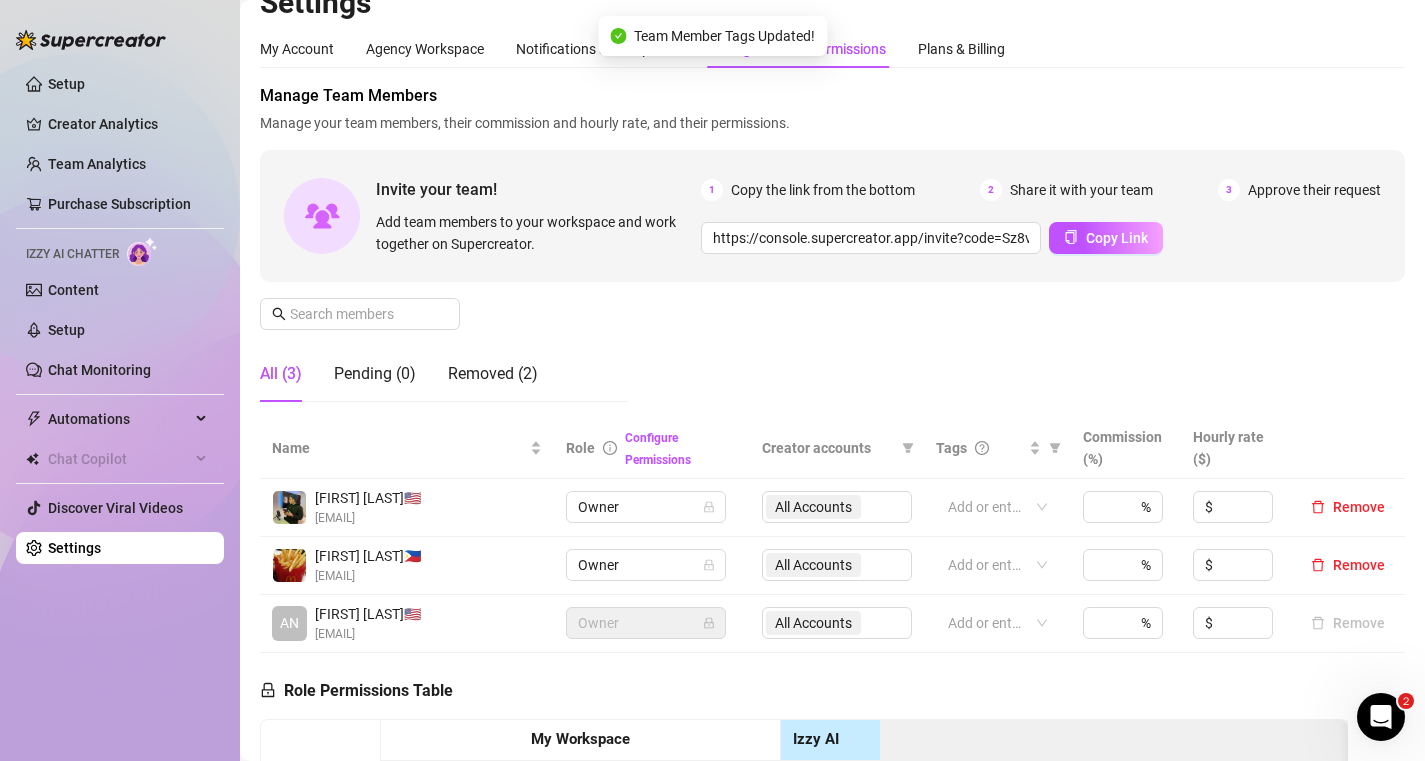 scroll, scrollTop: 0, scrollLeft: 0, axis: both 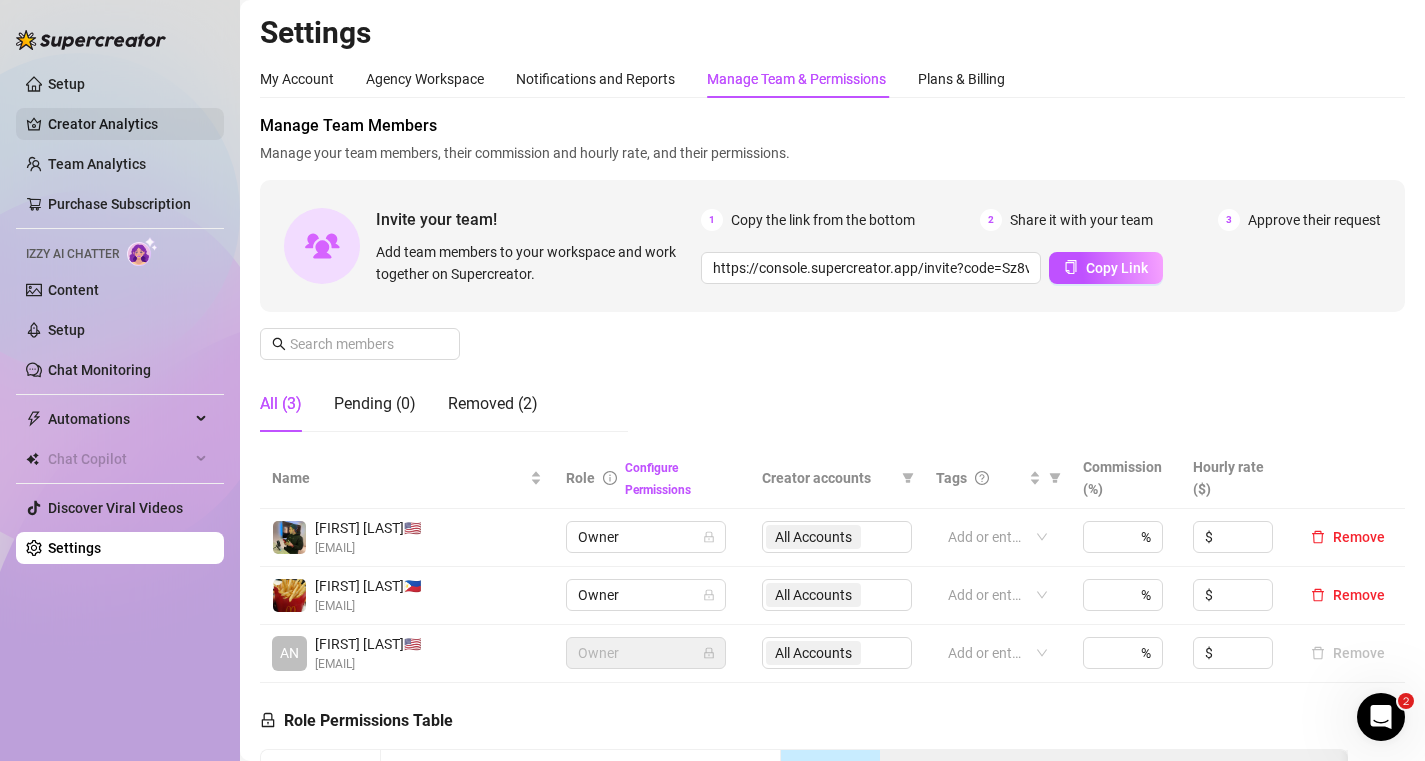 click on "Creator Analytics" at bounding box center [128, 124] 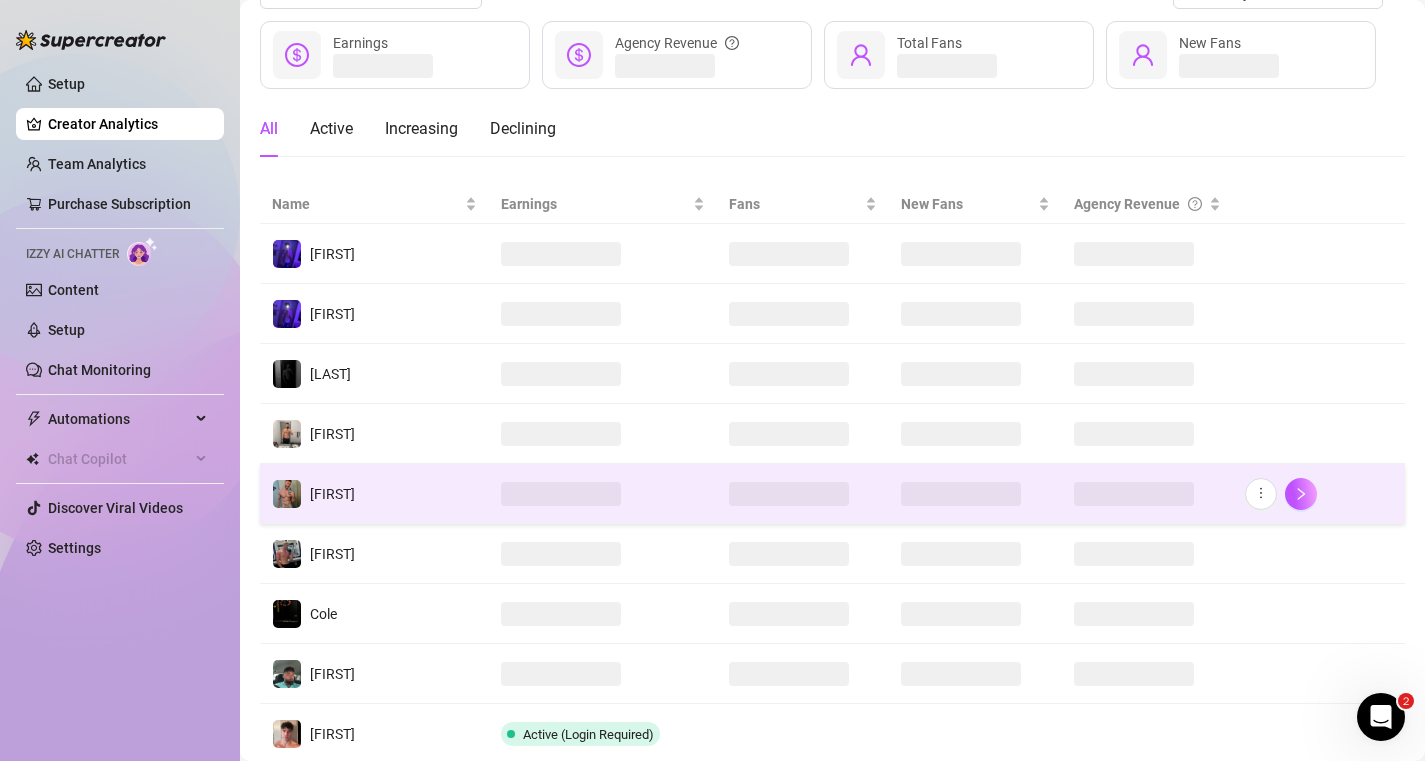 scroll, scrollTop: 117, scrollLeft: 0, axis: vertical 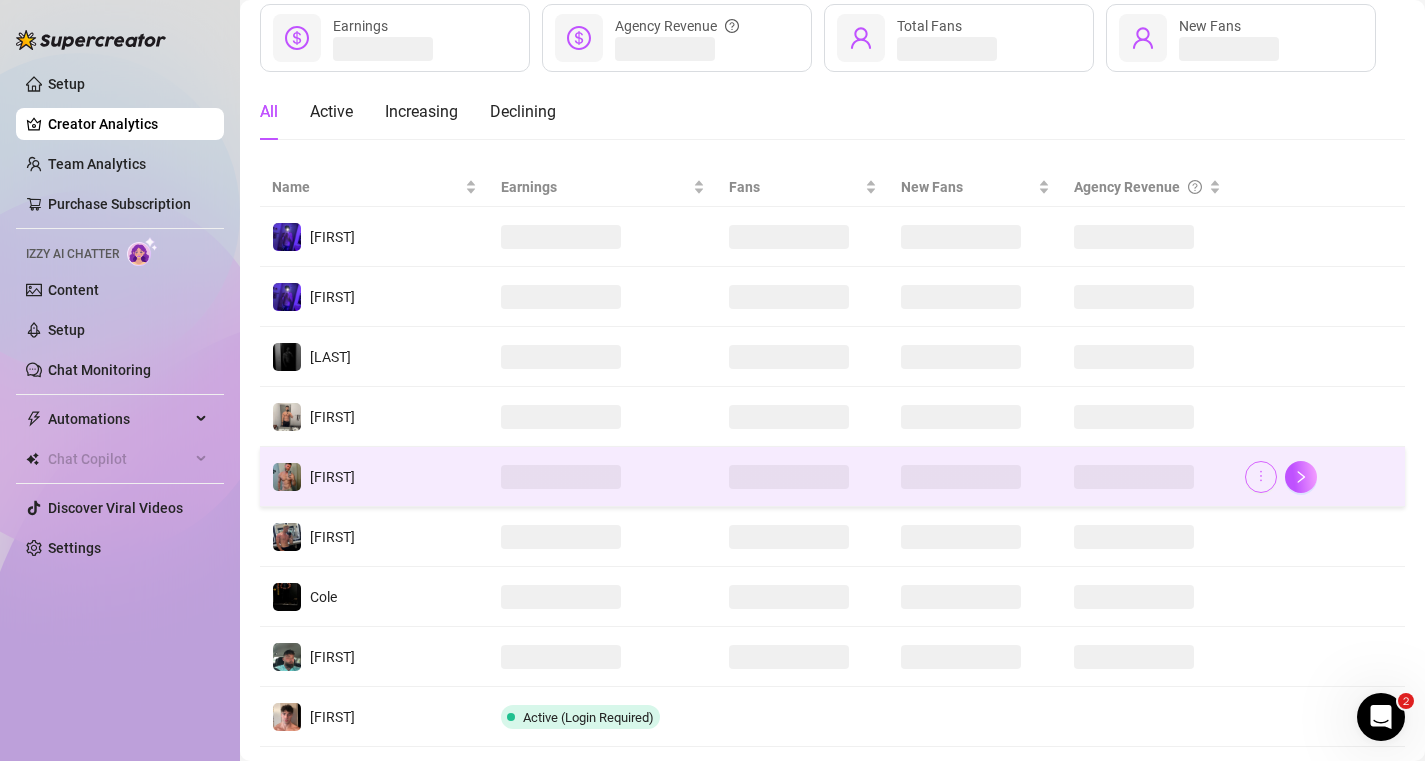 click 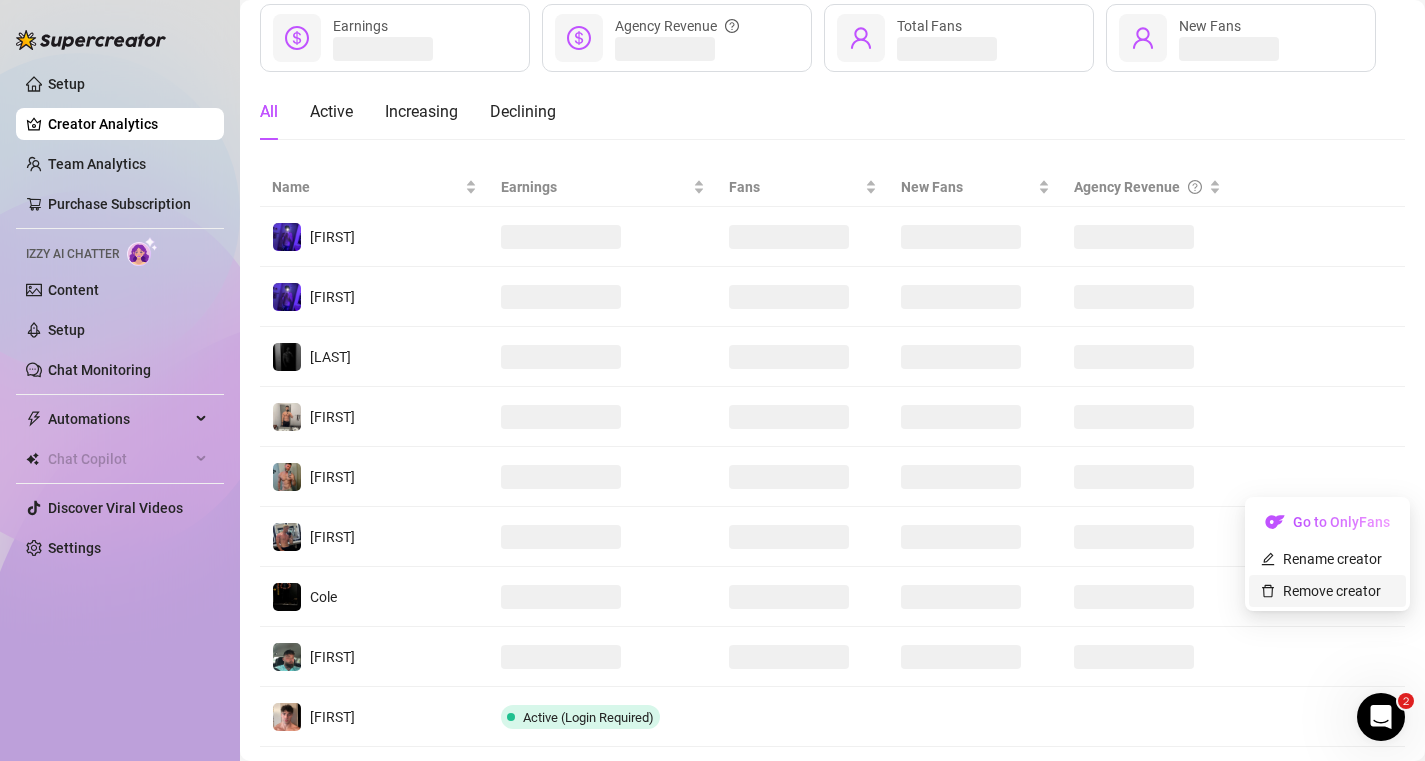 click on "Remove creator" at bounding box center [1321, 591] 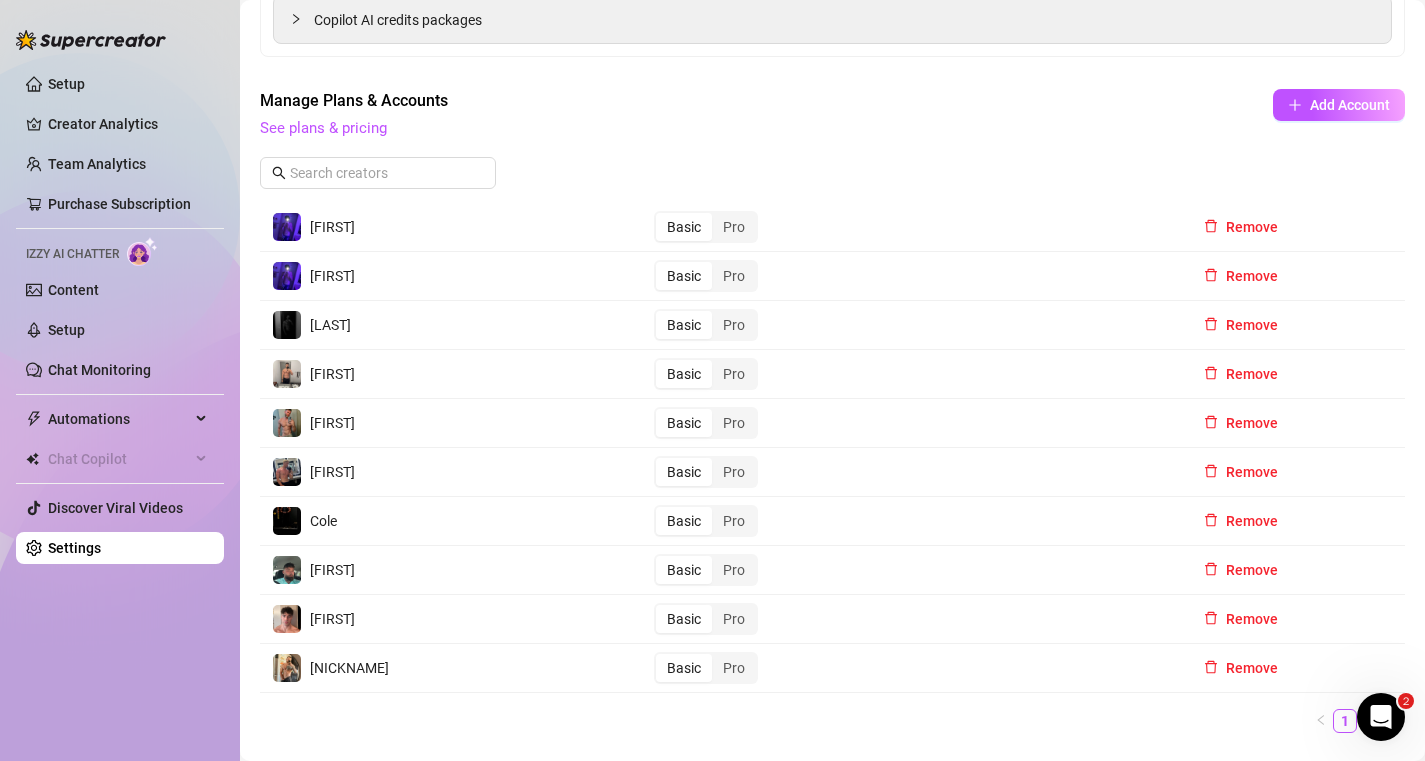 scroll, scrollTop: 319, scrollLeft: 0, axis: vertical 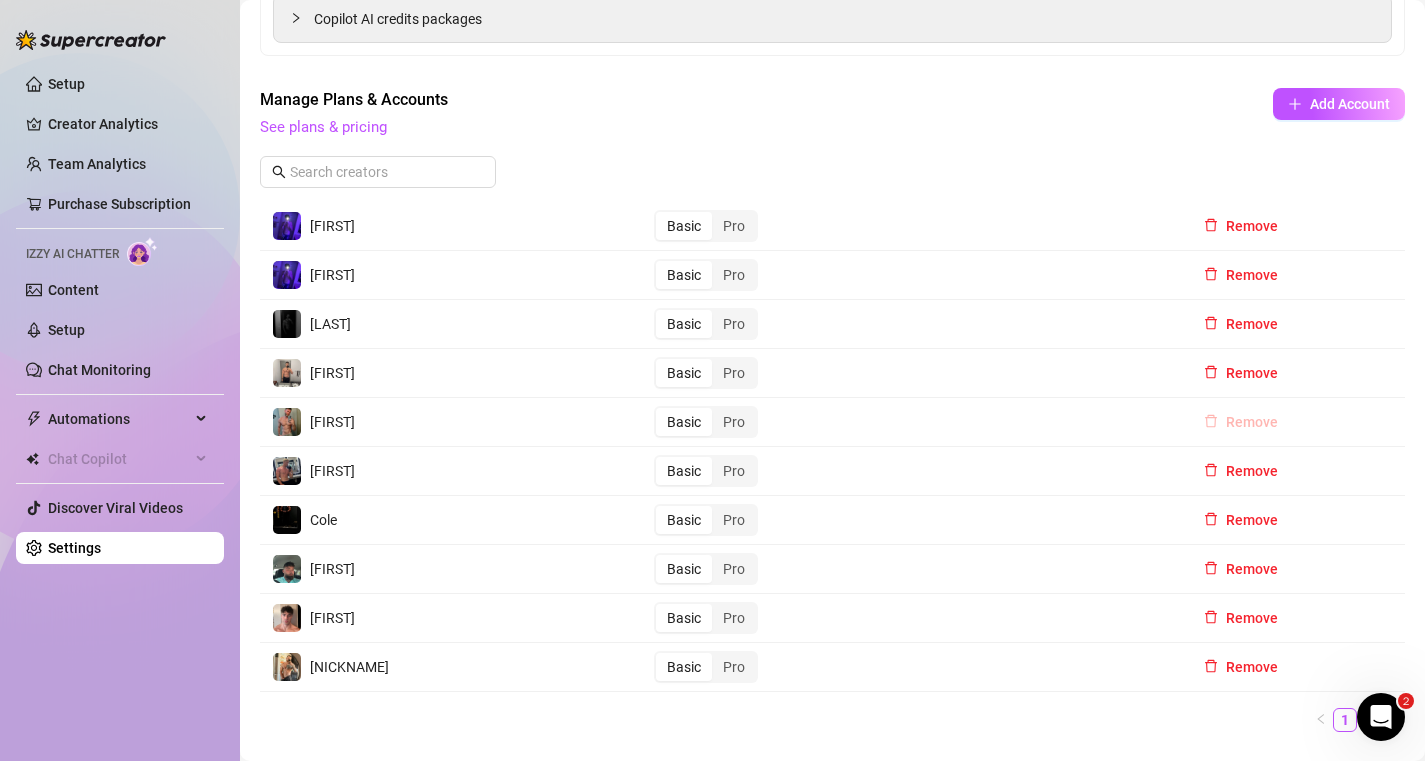 click on "Remove" at bounding box center [1252, 422] 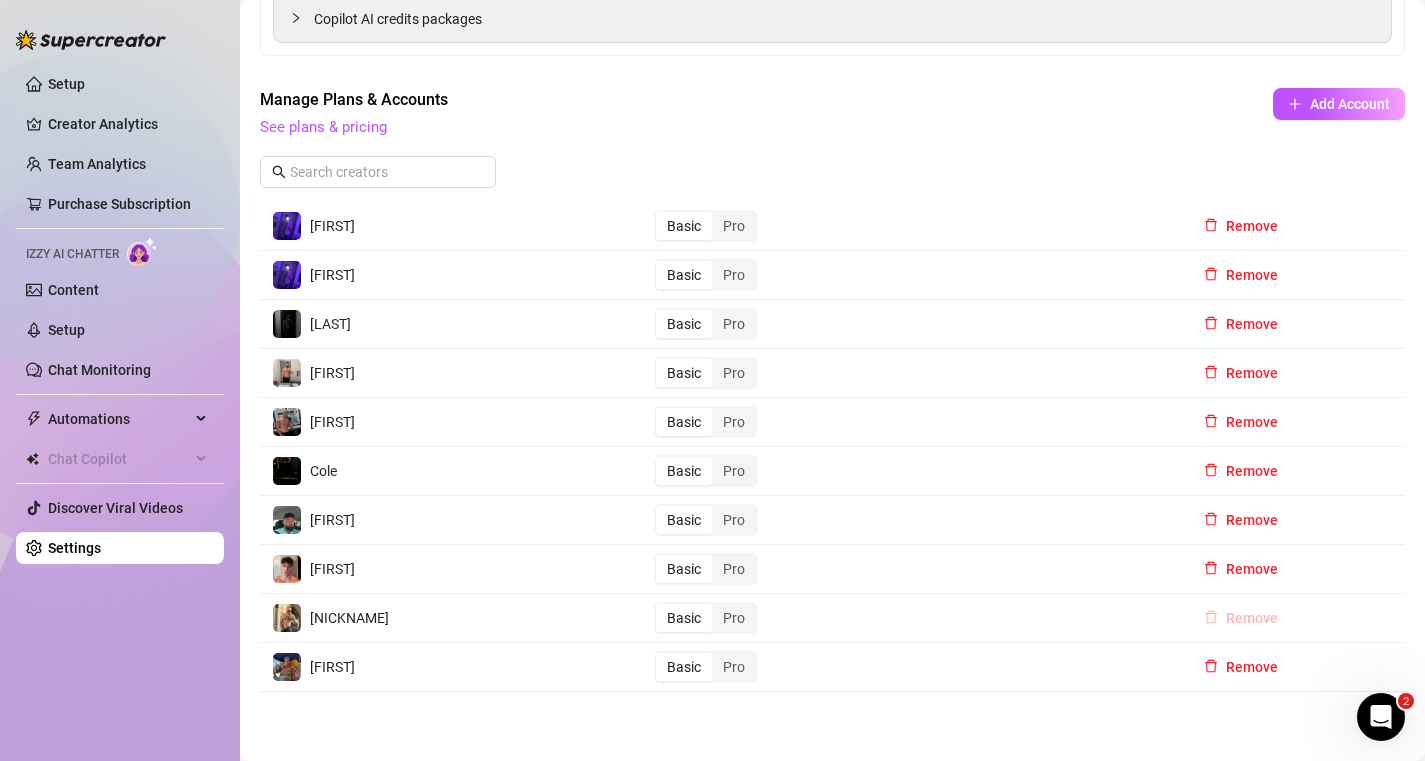 click on "Remove" at bounding box center (1252, 618) 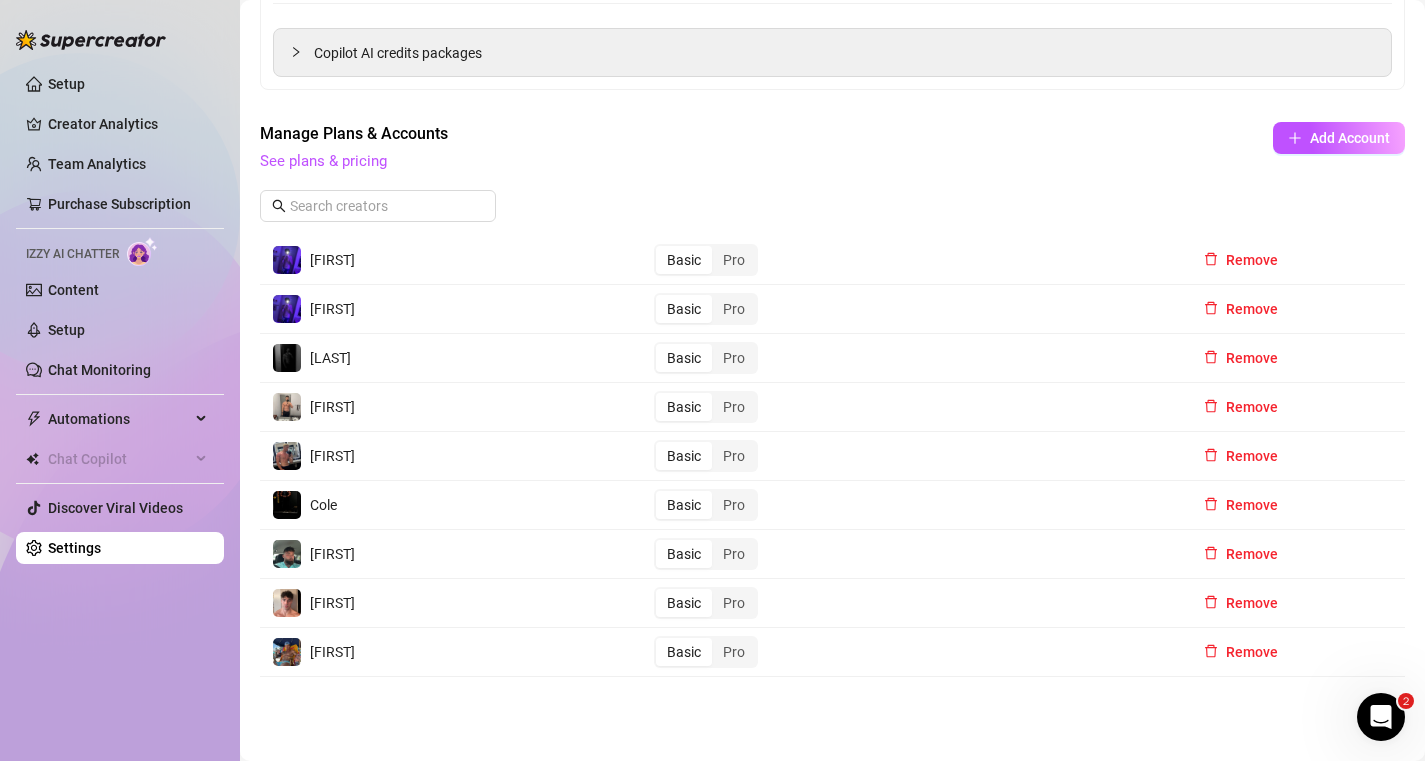 scroll, scrollTop: 285, scrollLeft: 0, axis: vertical 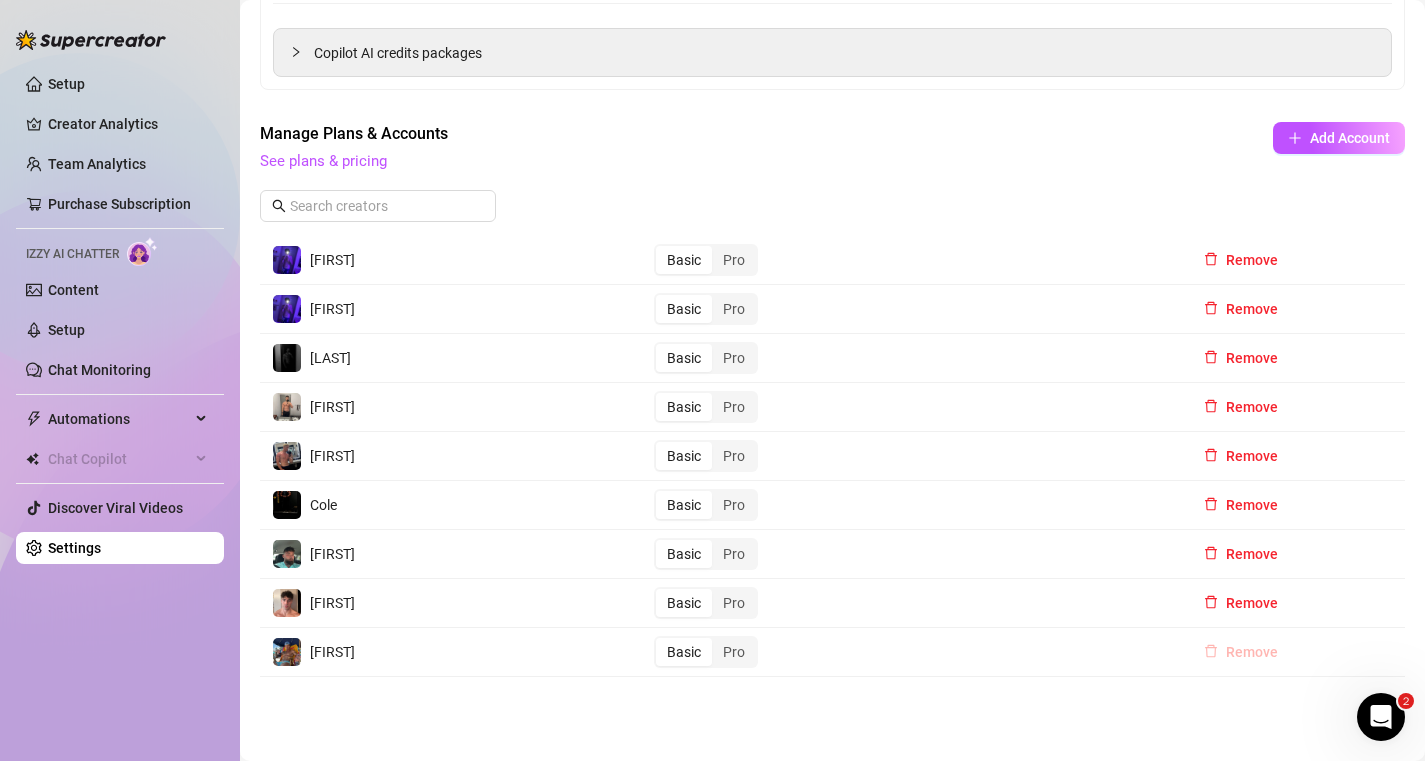click on "Remove" at bounding box center (1252, 652) 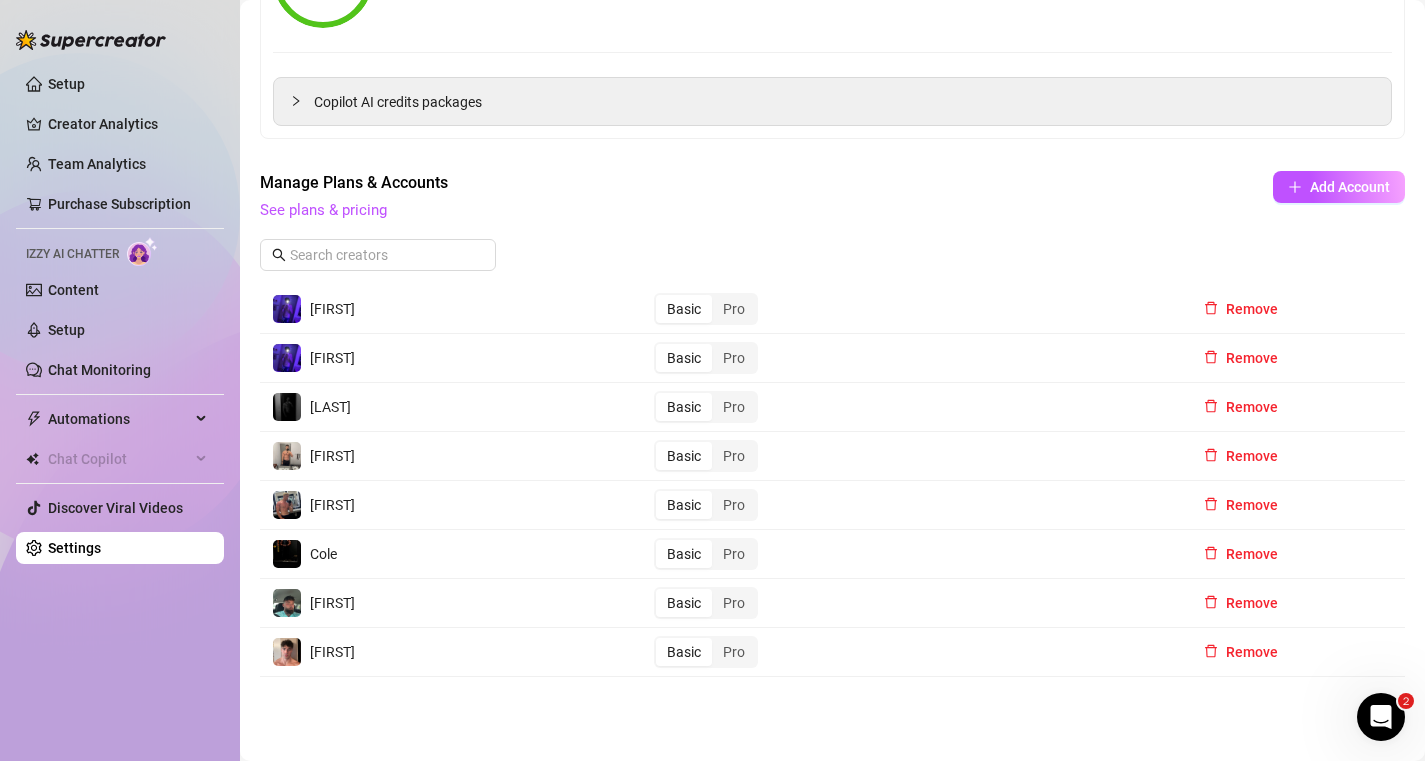 scroll, scrollTop: 236, scrollLeft: 0, axis: vertical 